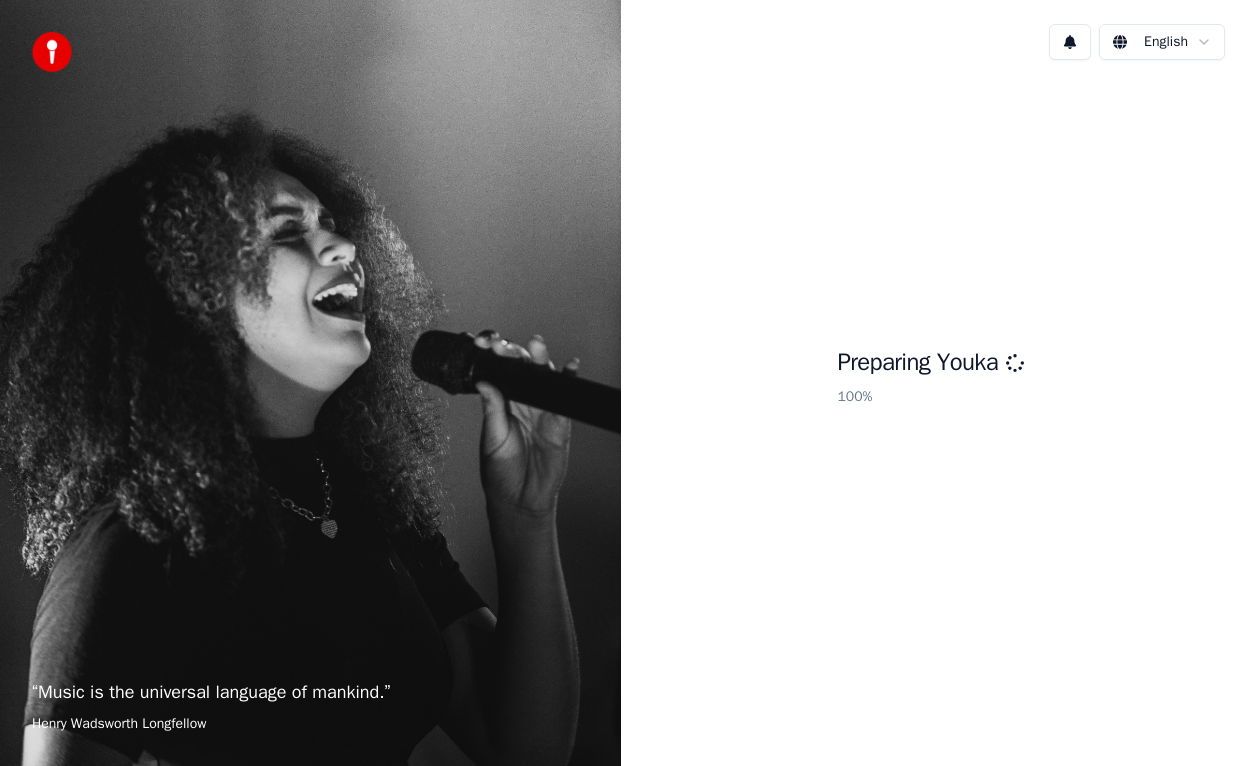 scroll, scrollTop: 0, scrollLeft: 0, axis: both 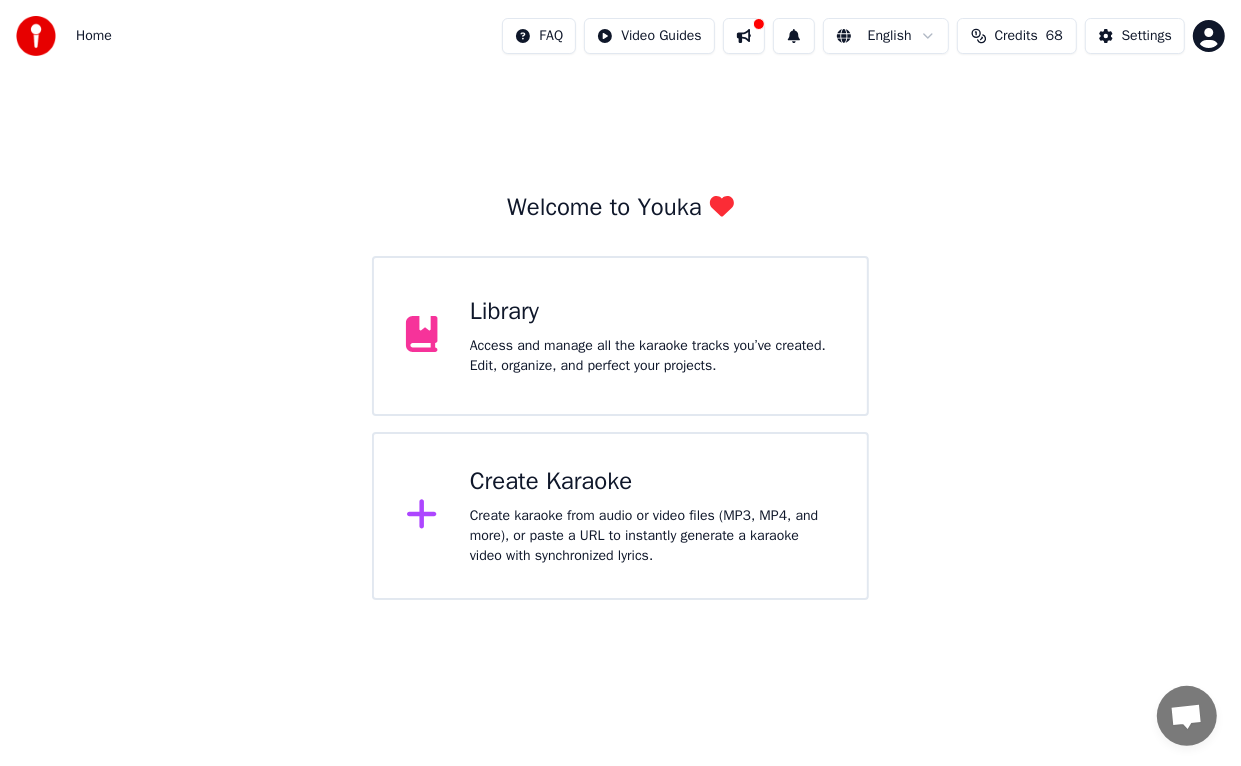 click on "Create Karaoke" at bounding box center (652, 482) 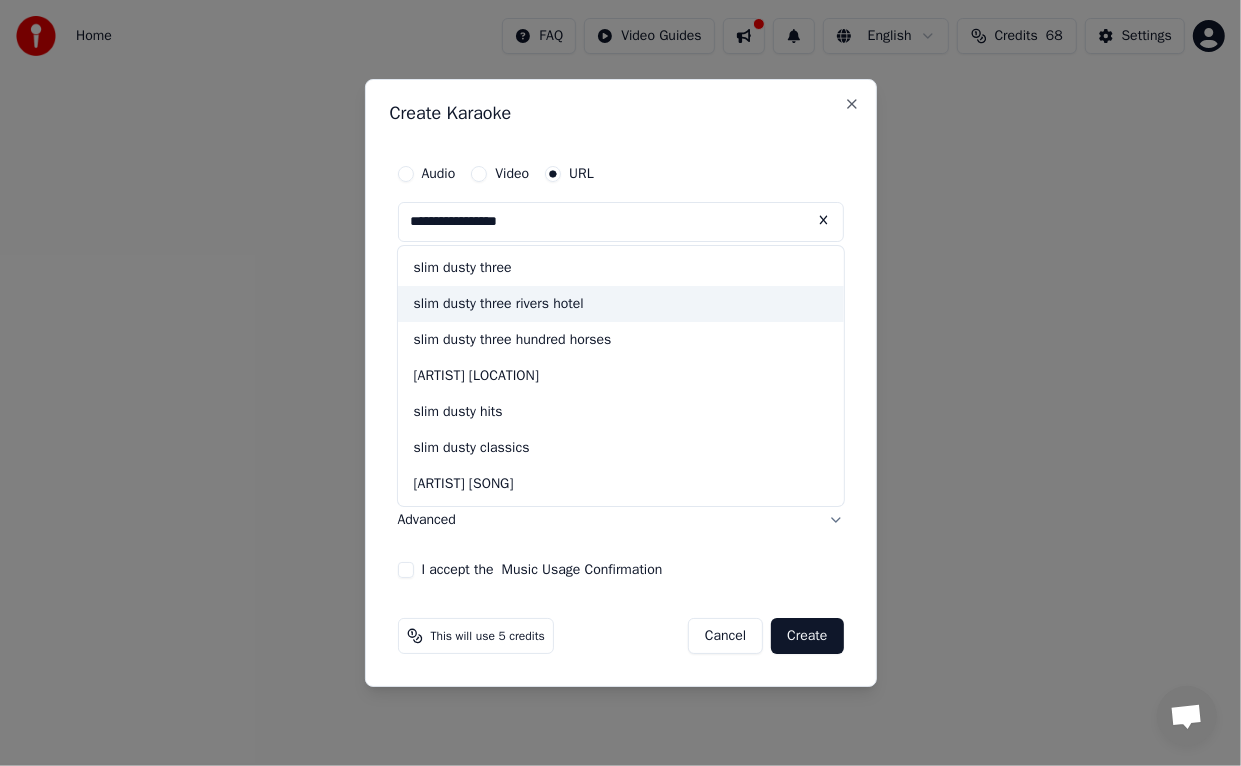click on "slim dusty three rivers hotel" at bounding box center [621, 304] 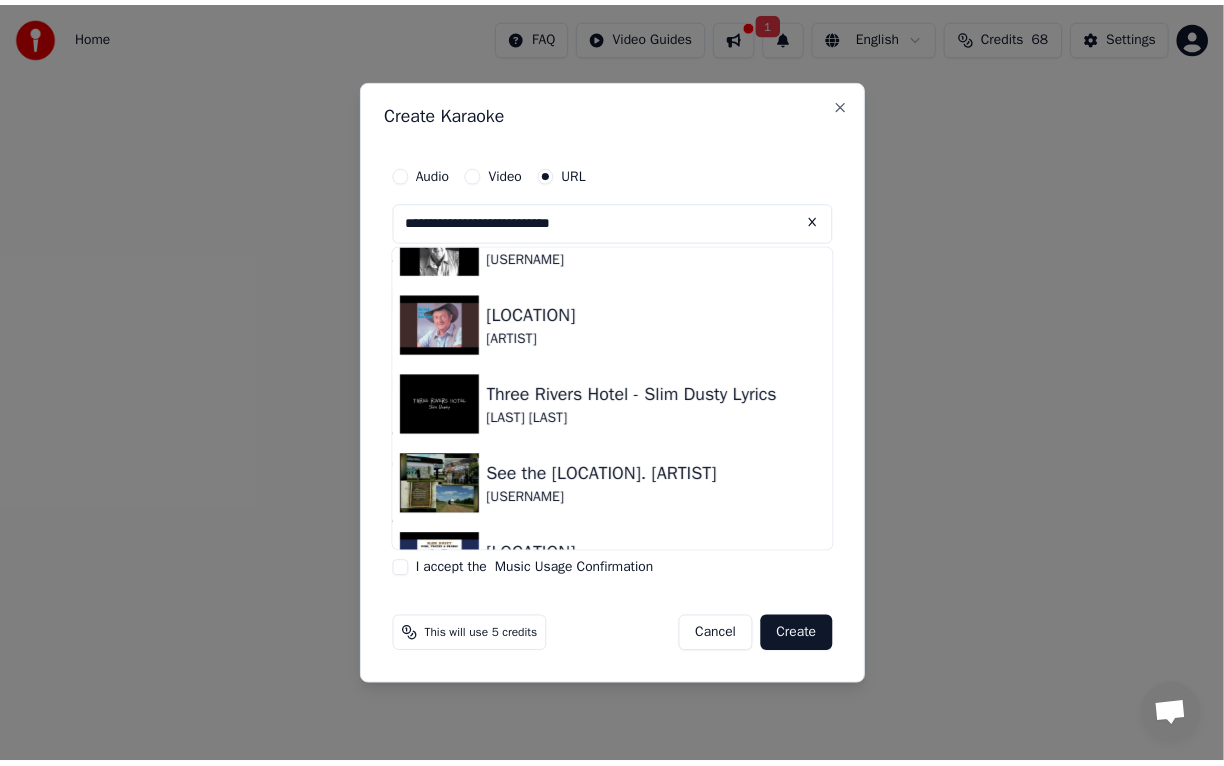 scroll, scrollTop: 0, scrollLeft: 0, axis: both 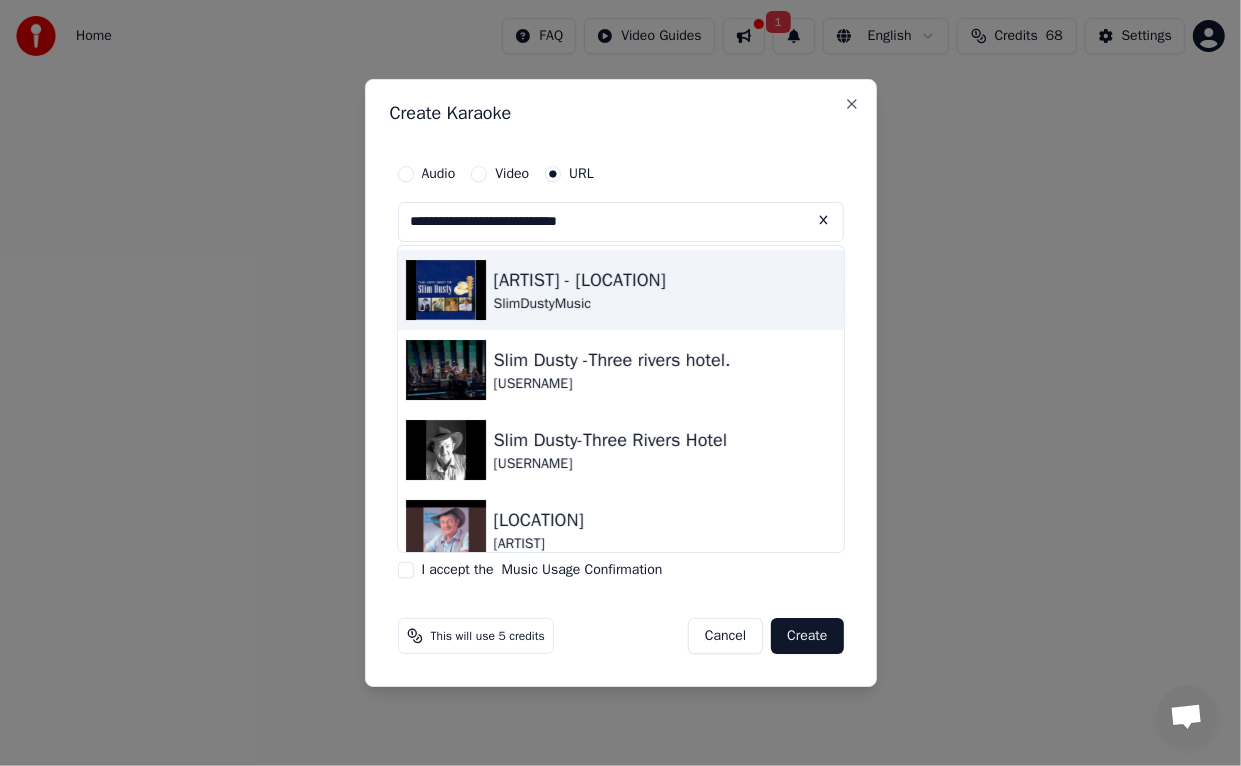 click at bounding box center [446, 290] 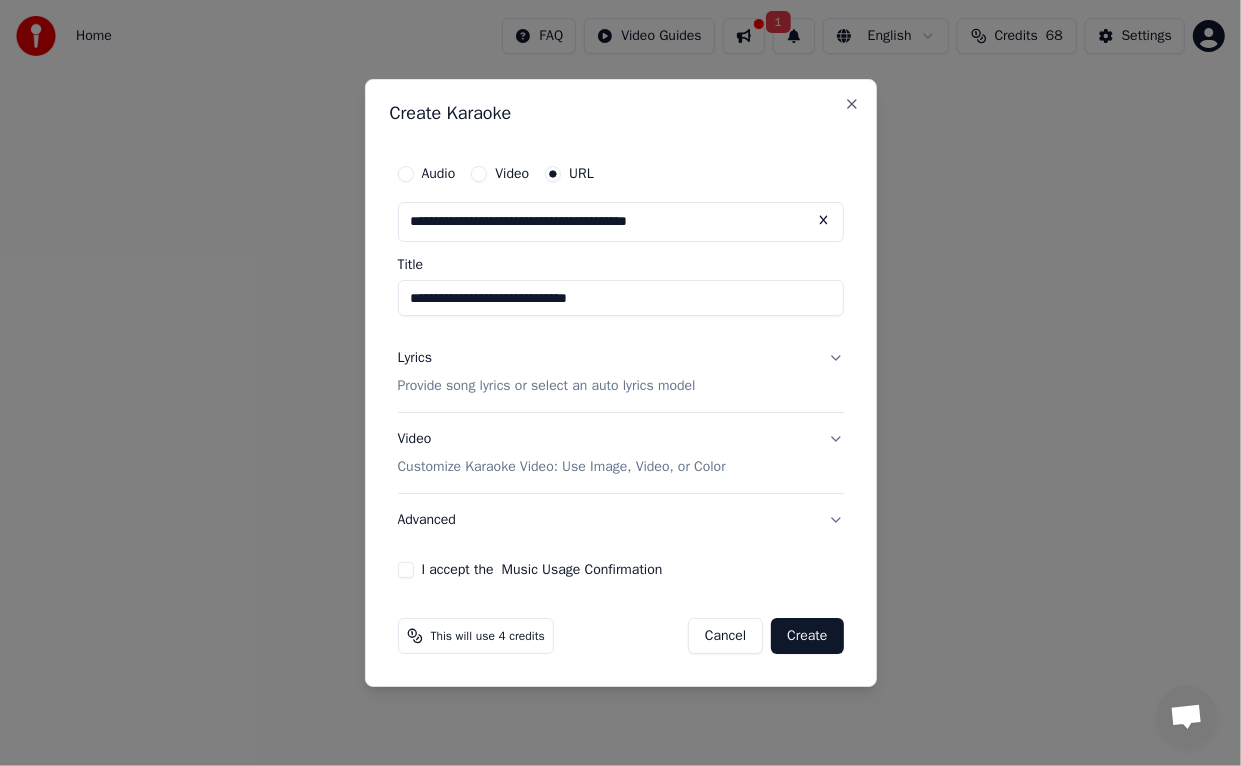 click on "I accept the   Music Usage Confirmation" at bounding box center [406, 570] 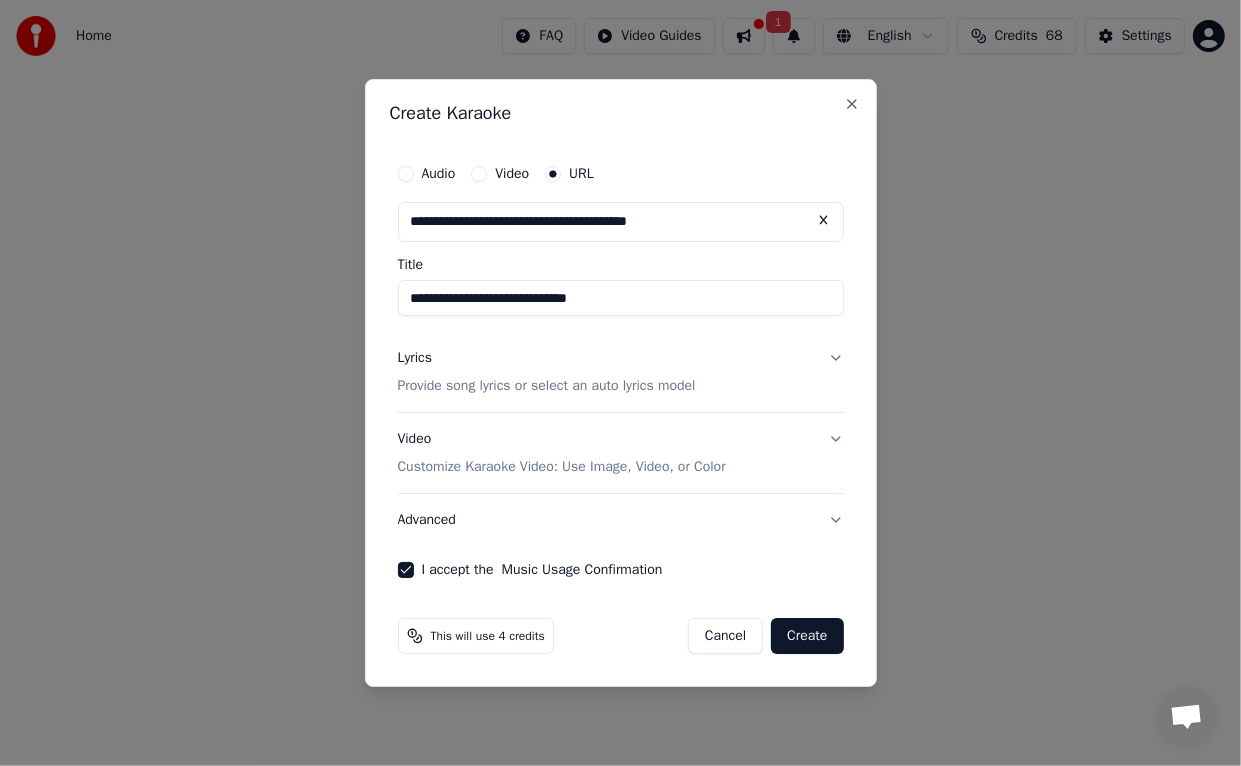 click on "Create" at bounding box center [807, 636] 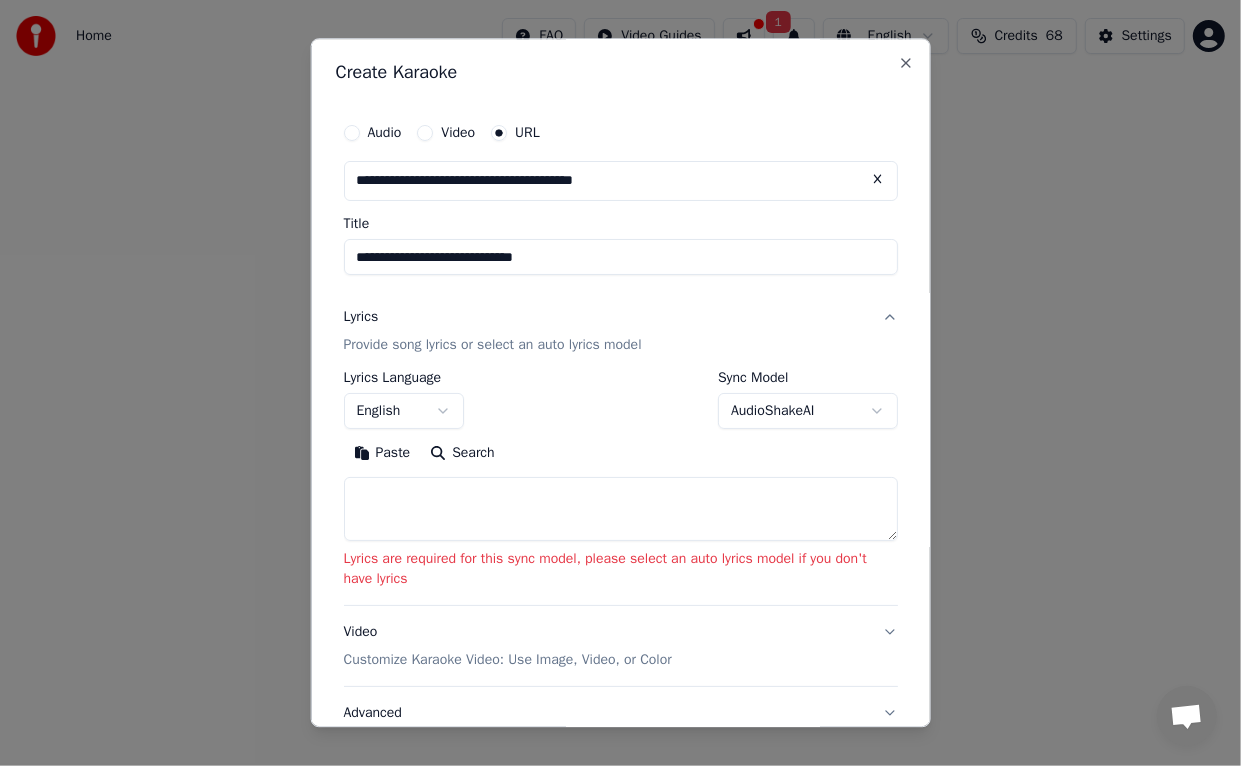 click on "**********" at bounding box center (620, 300) 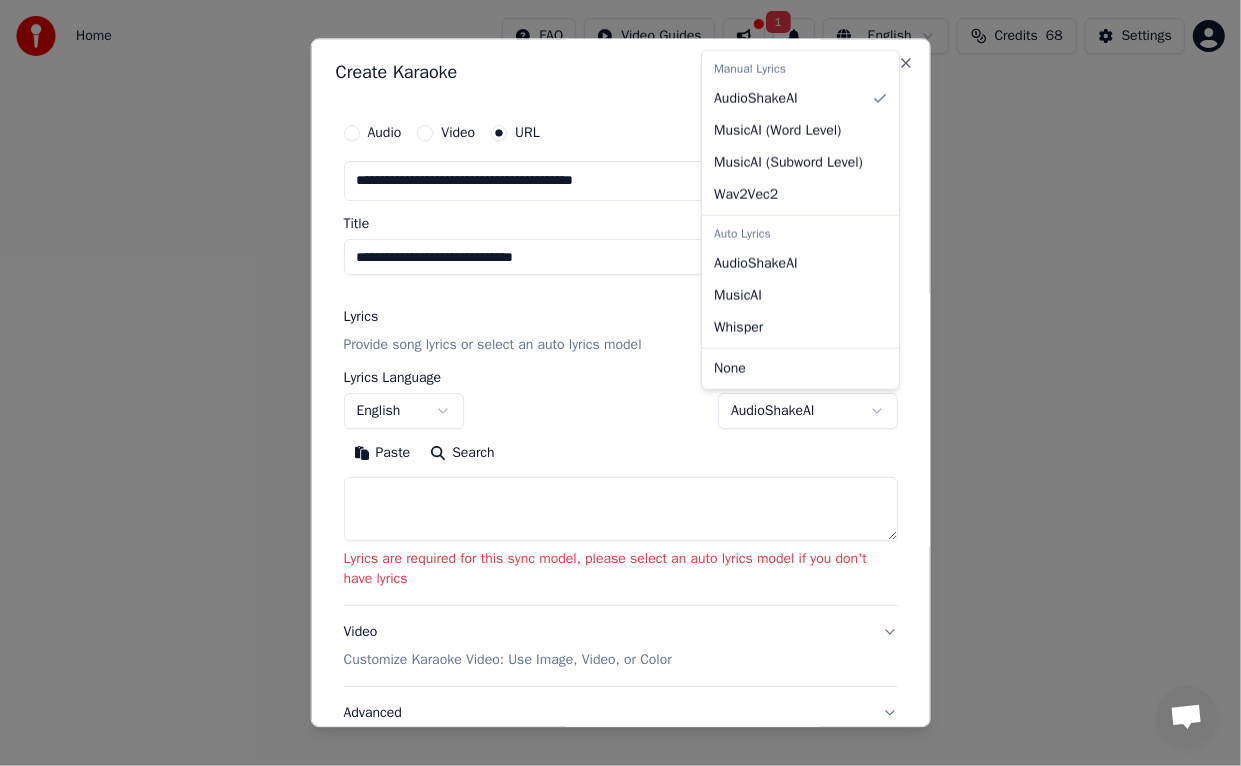 select on "*******" 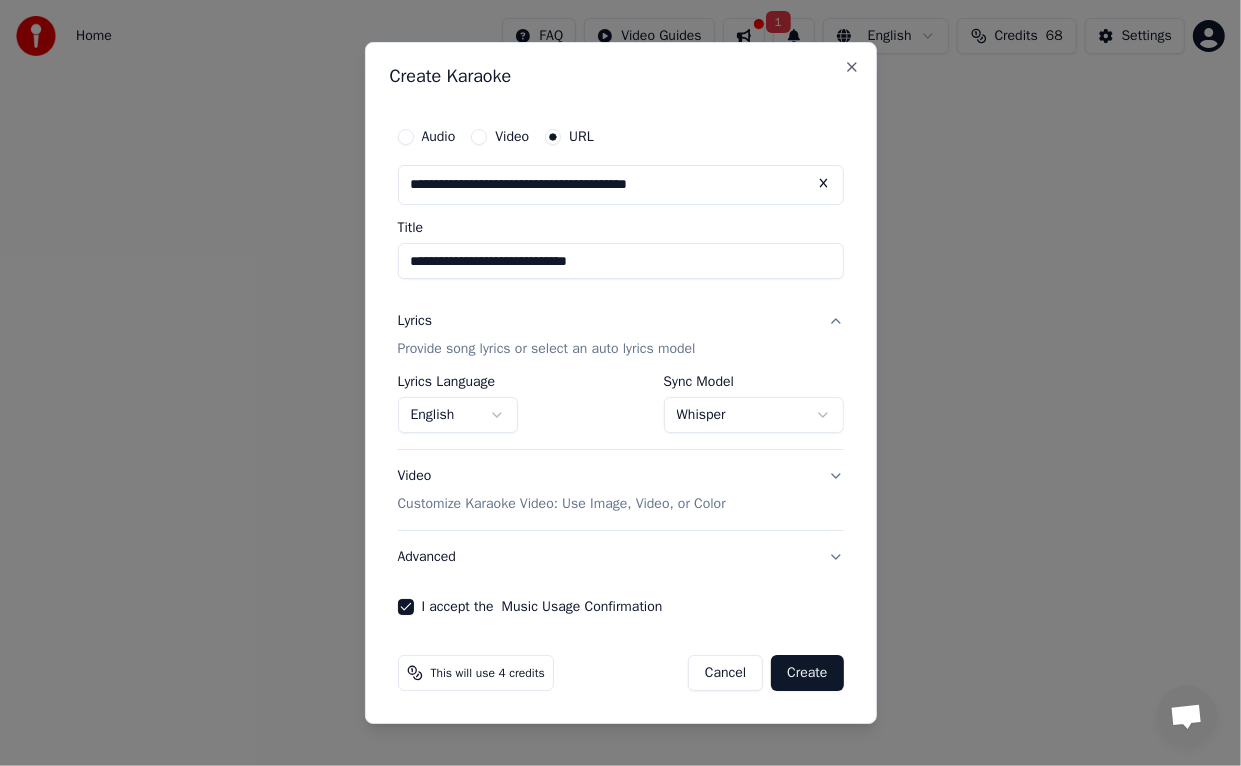 click on "Create" at bounding box center [807, 673] 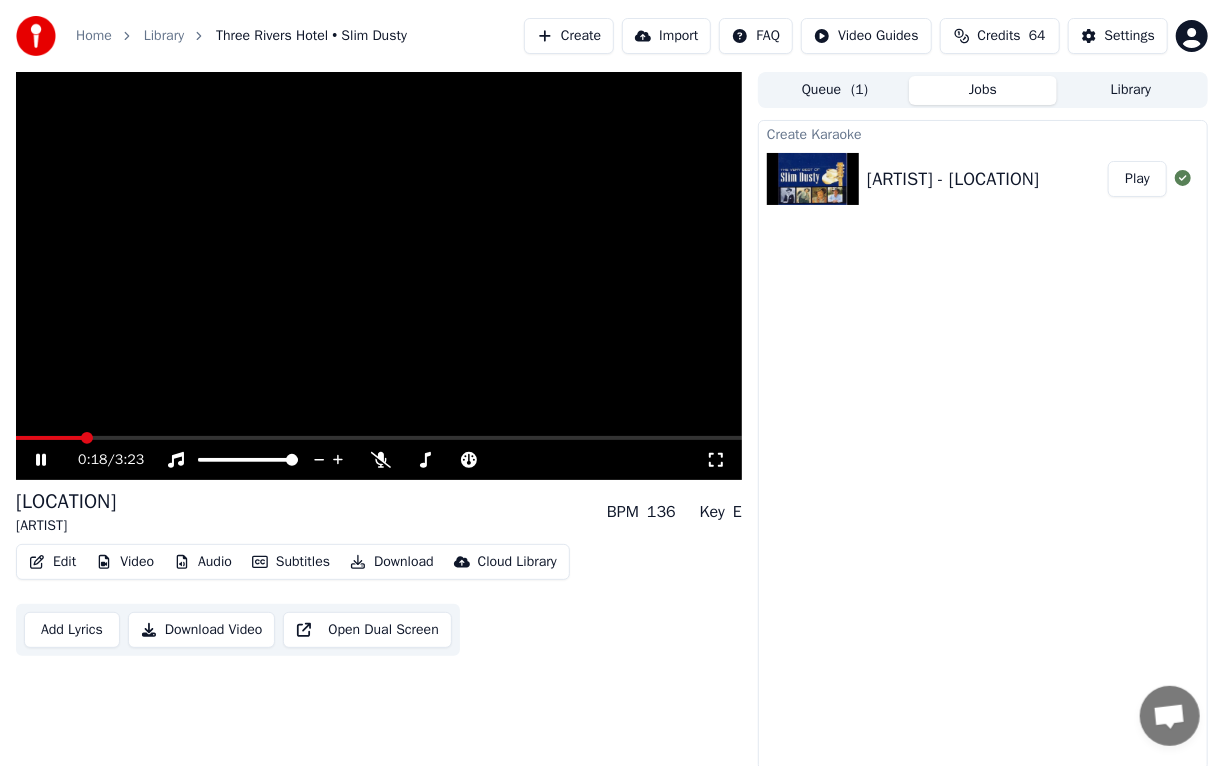 click on "Edit" at bounding box center [52, 562] 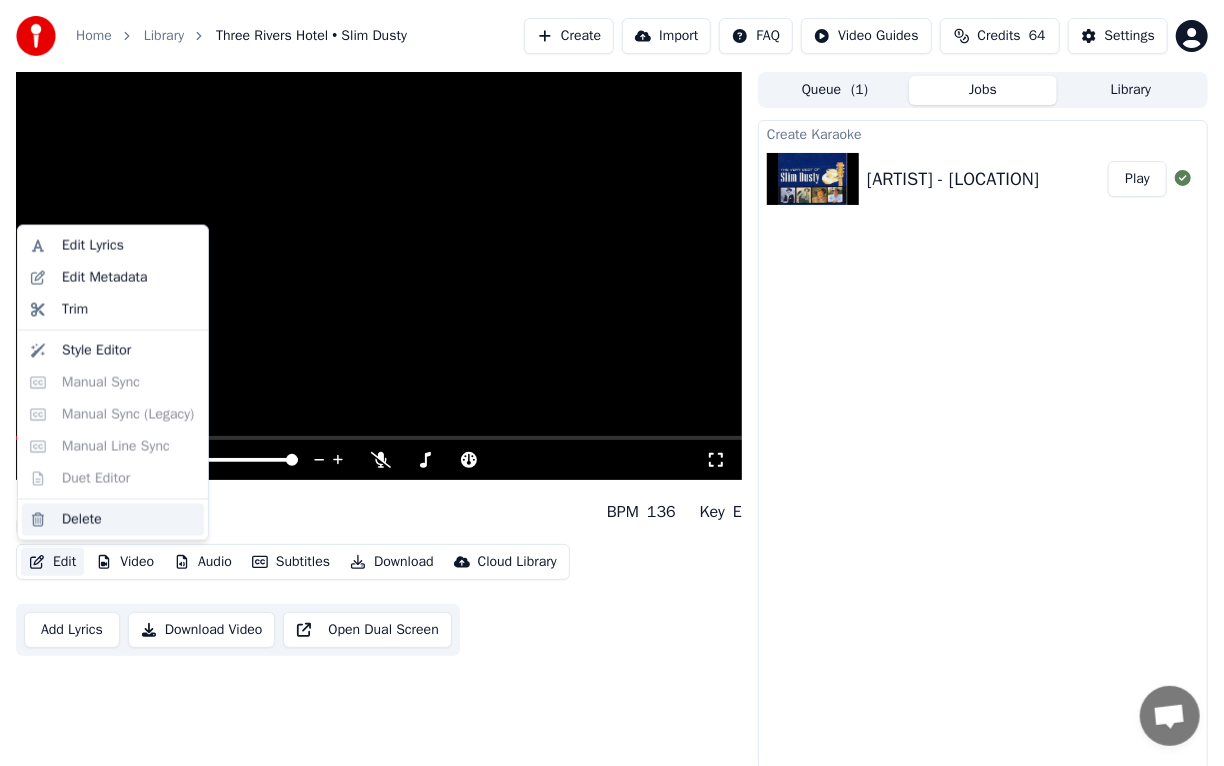 click on "Delete" at bounding box center (82, 519) 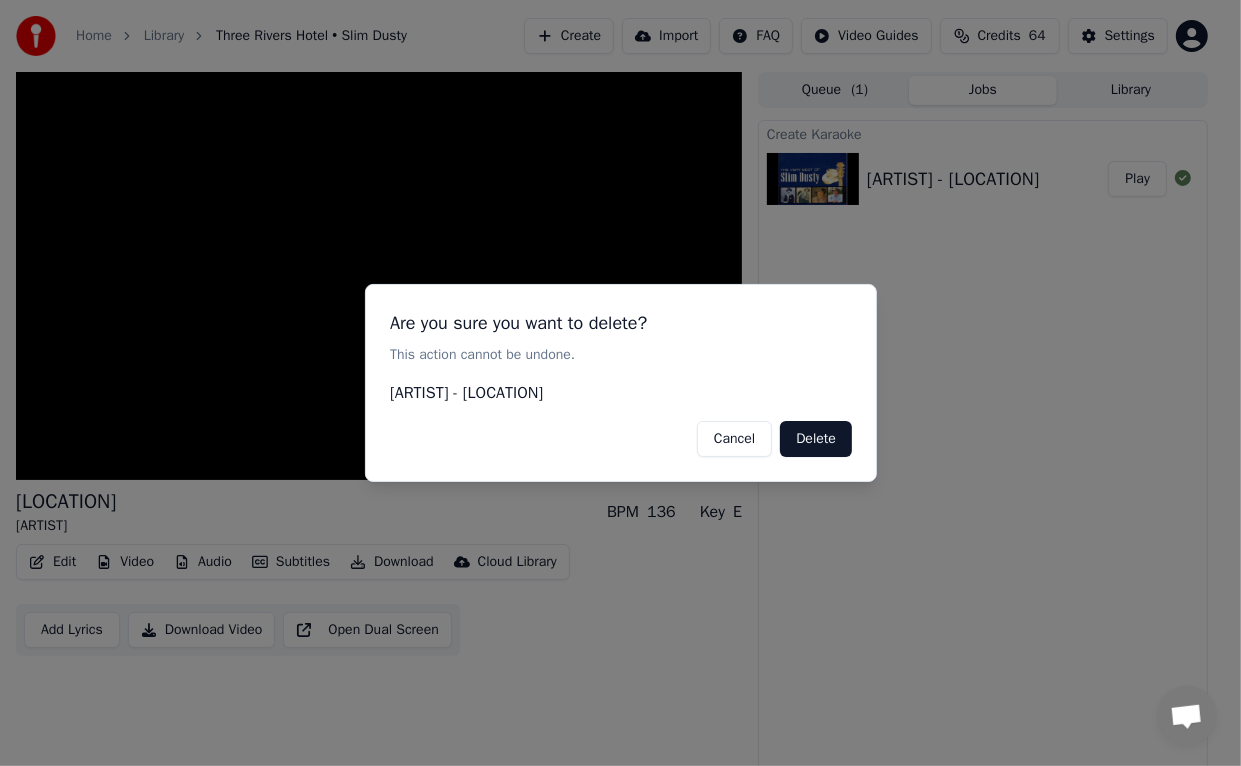 click on "Delete" at bounding box center (816, 439) 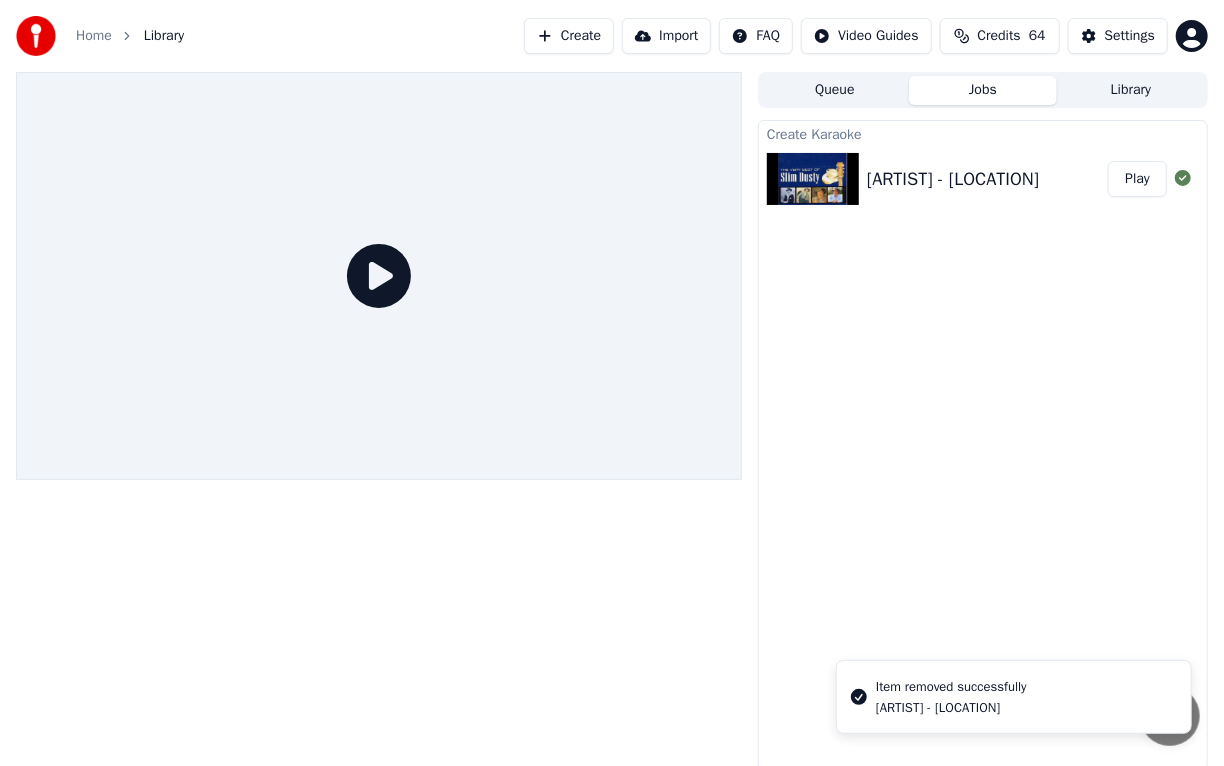 click on "Create" at bounding box center [569, 36] 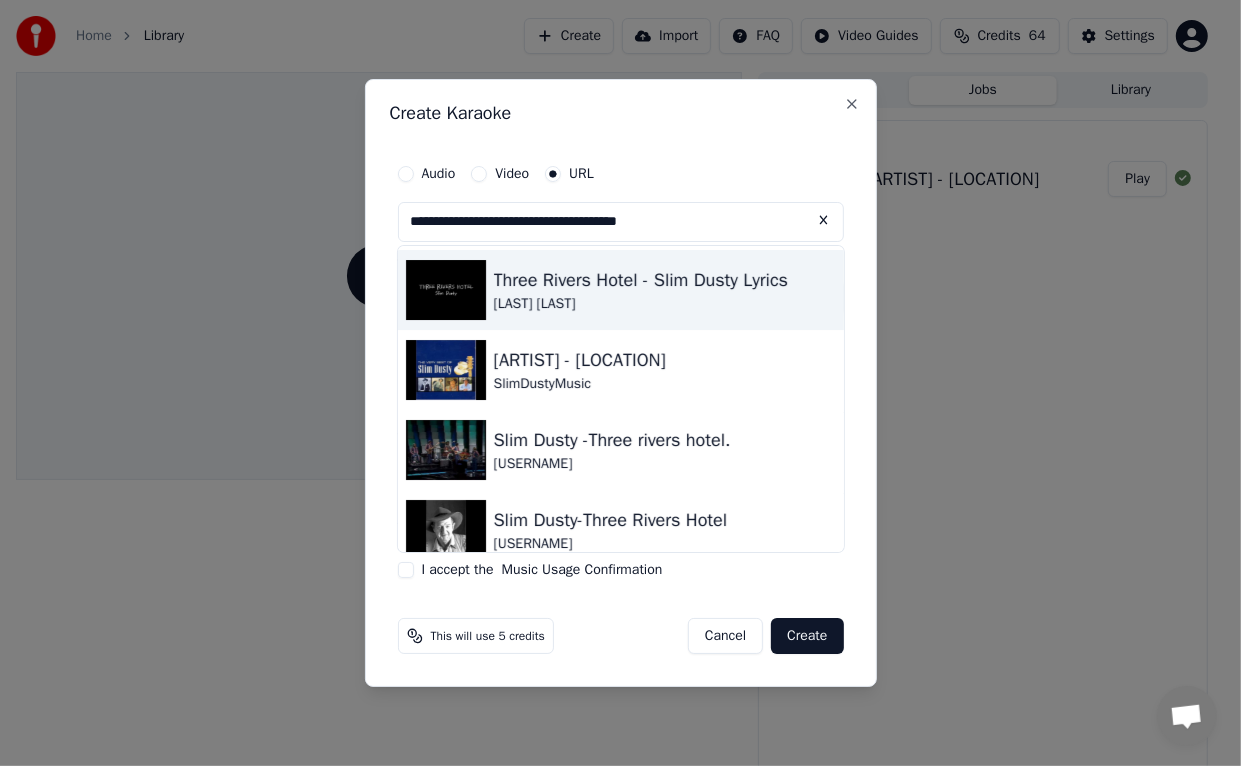 click at bounding box center [446, 290] 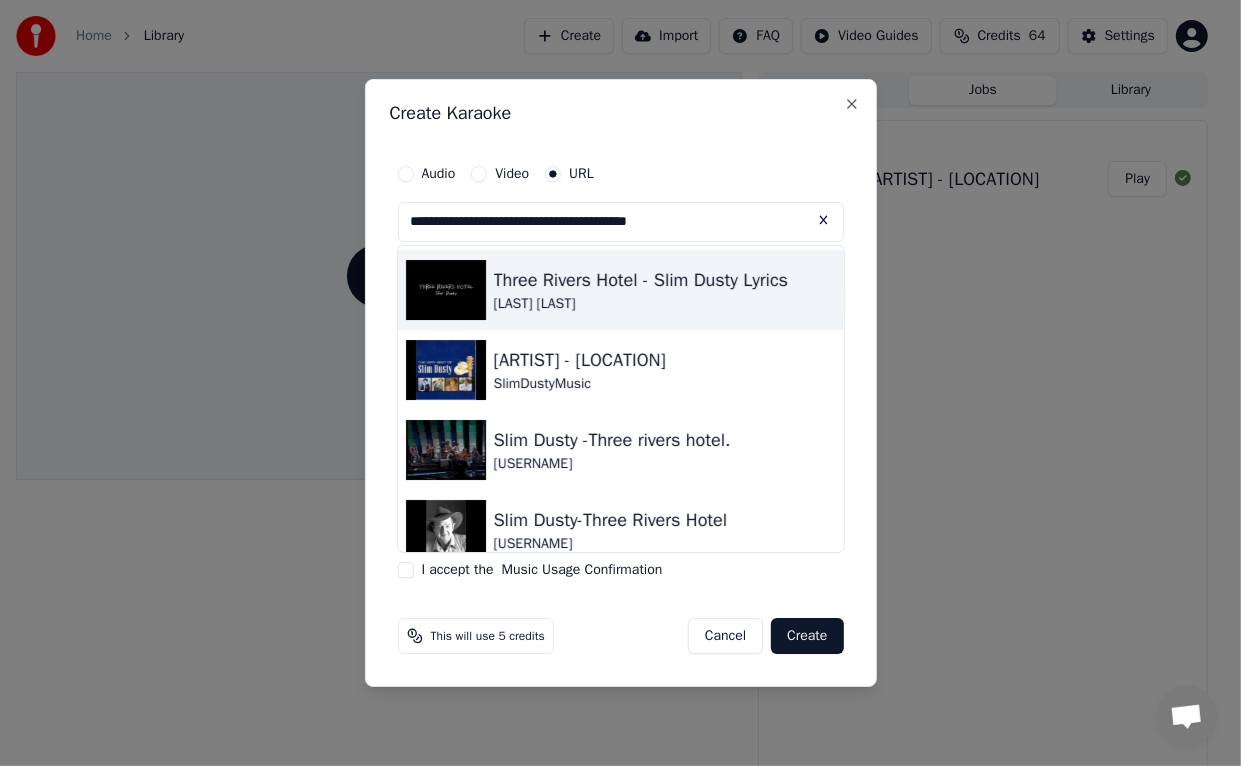 type on "**********" 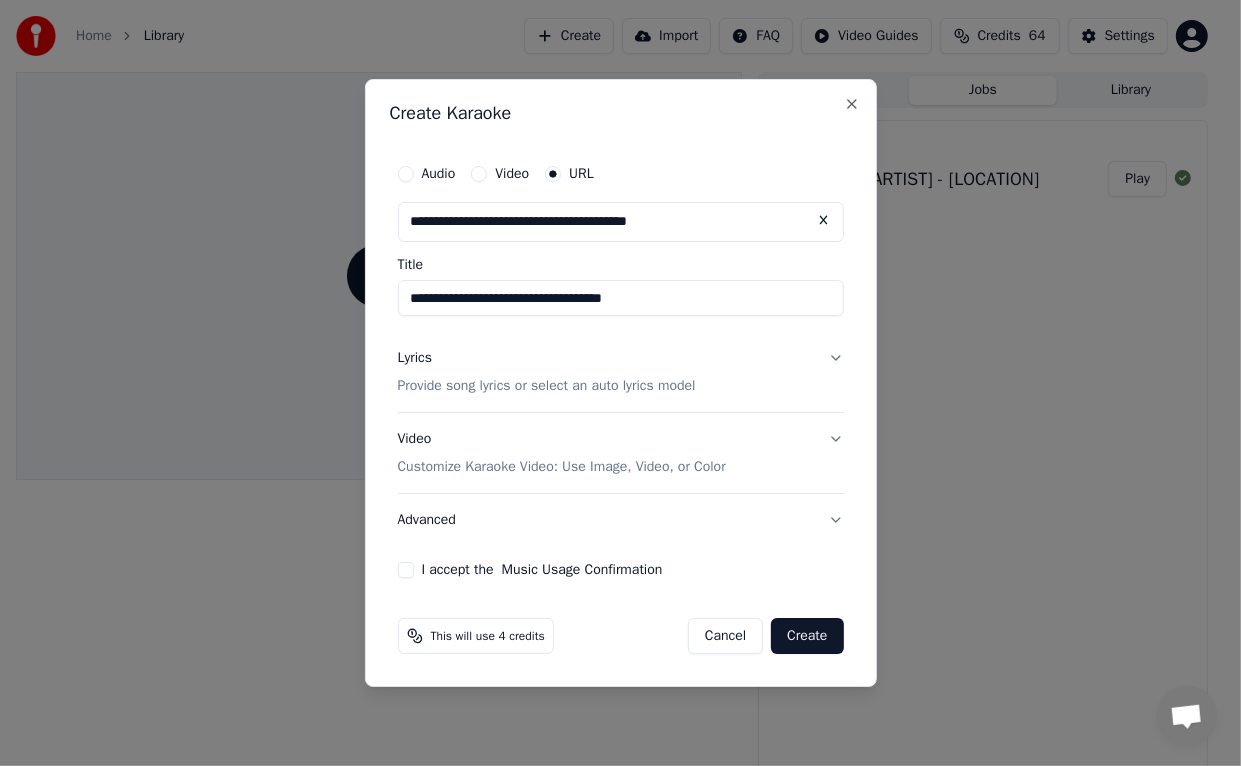 click on "Create" at bounding box center (807, 636) 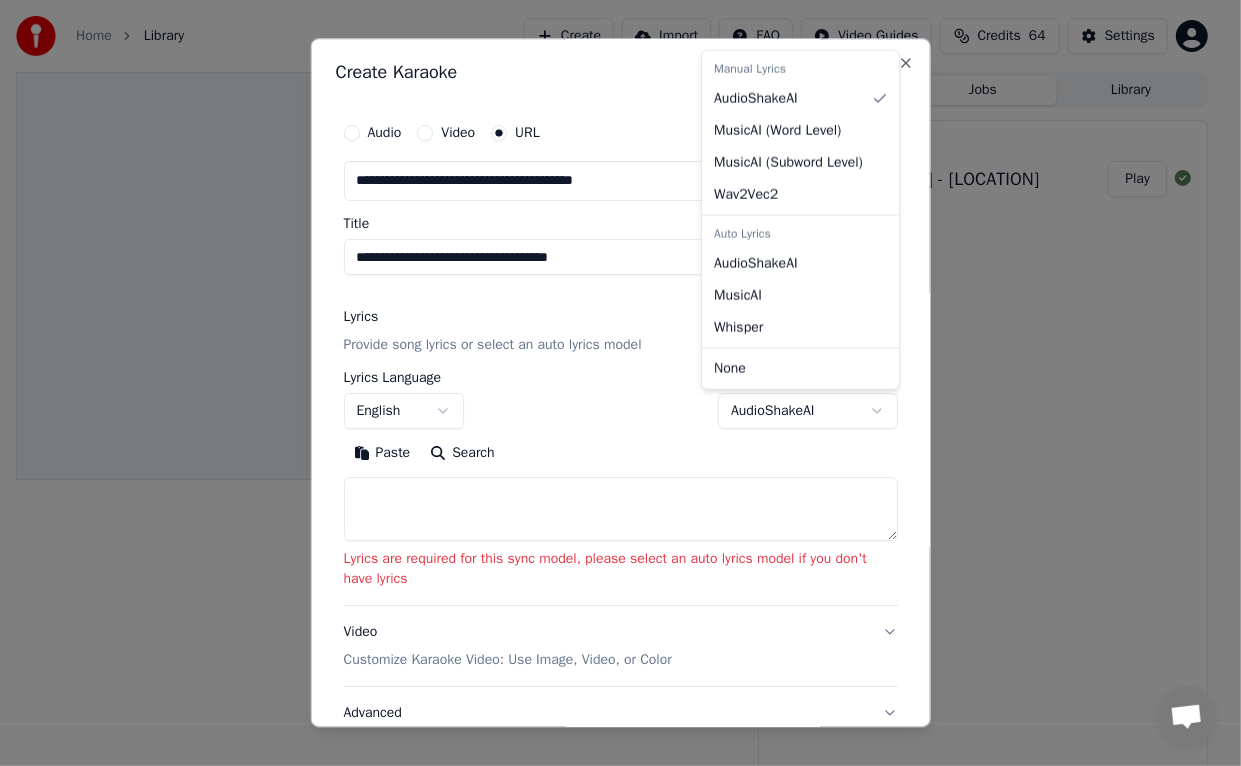 click on "**********" at bounding box center (612, 383) 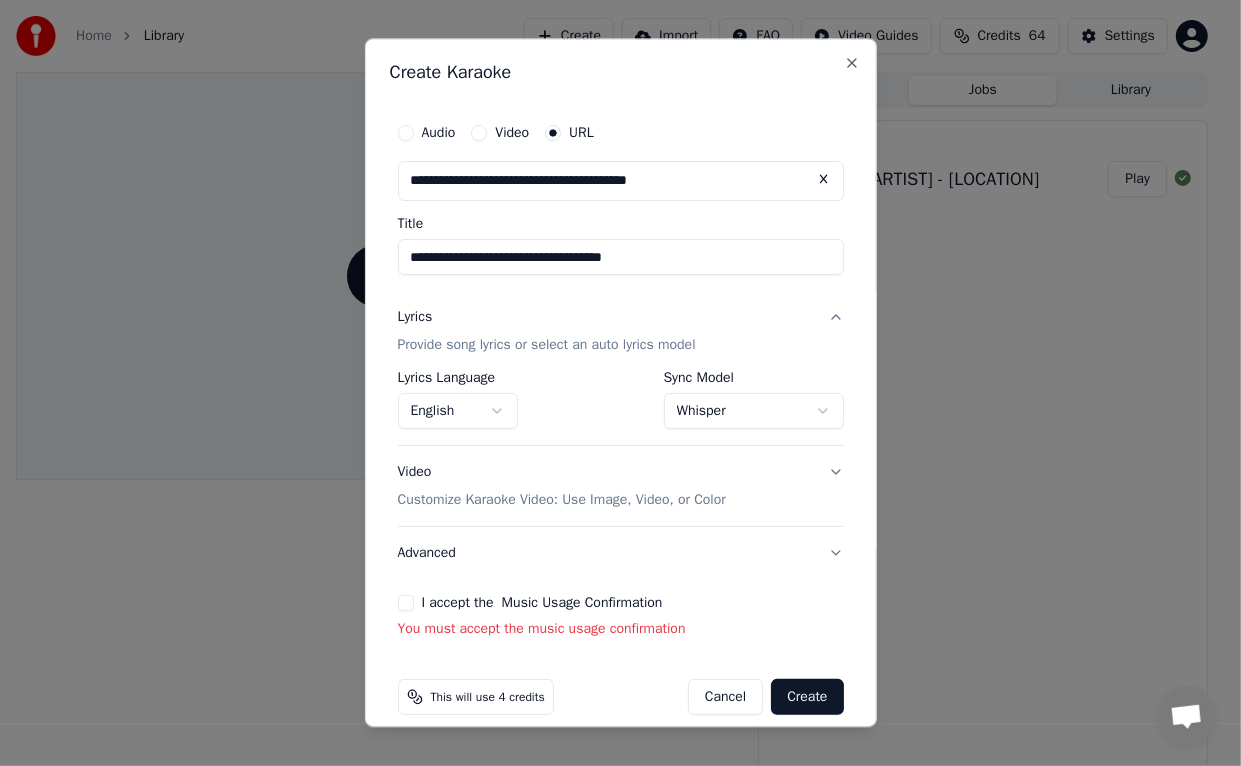 click on "Create" at bounding box center (807, 697) 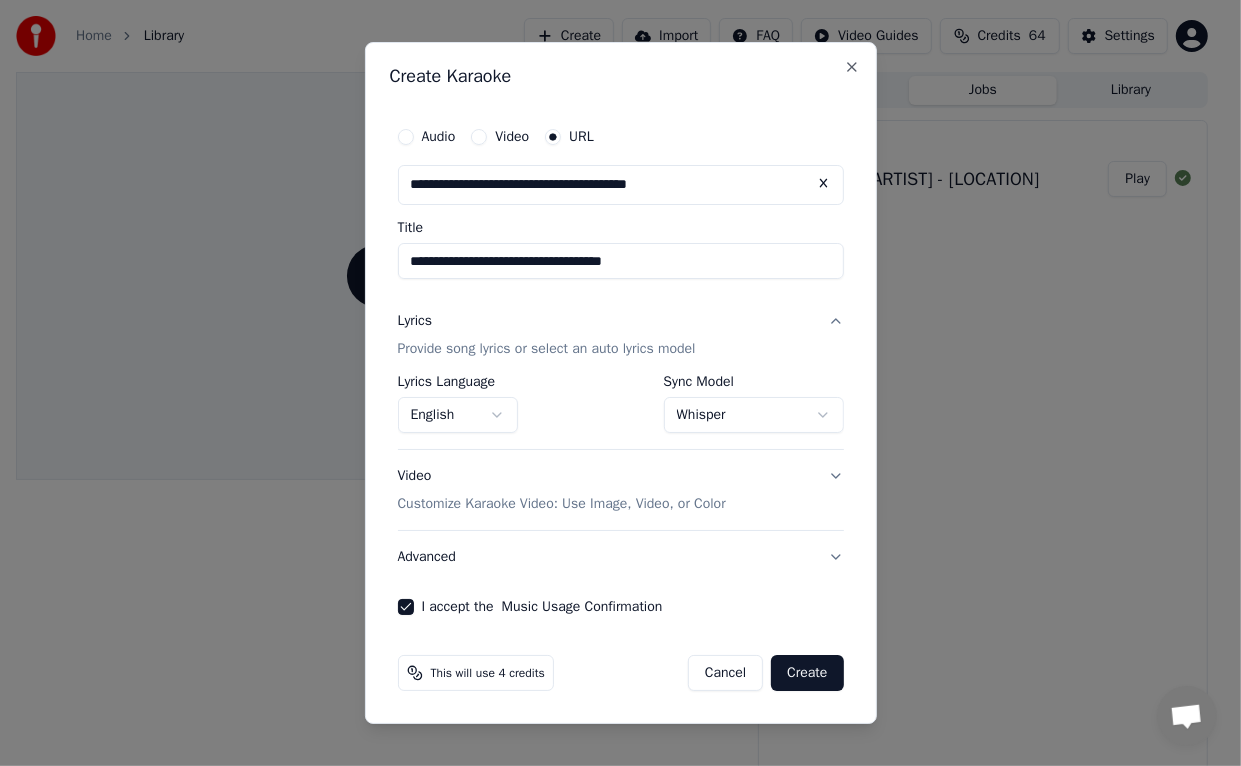click on "Create" at bounding box center (807, 673) 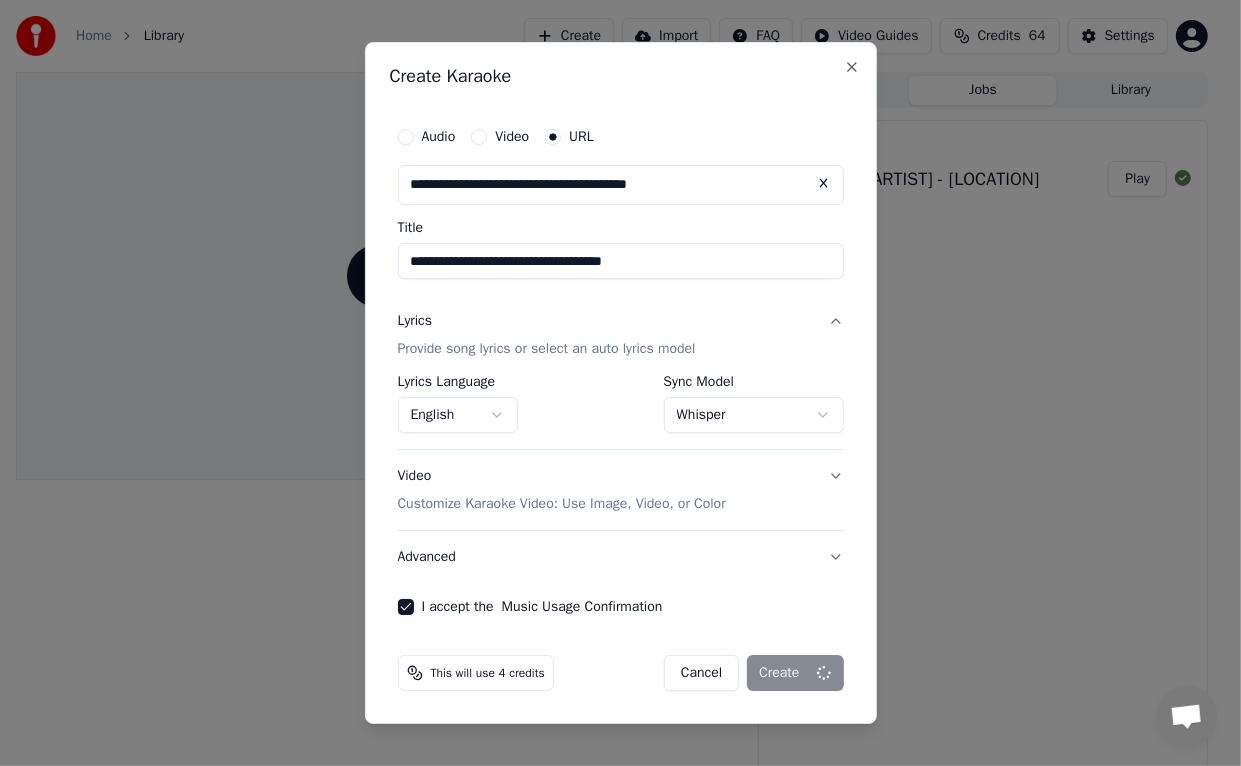 select on "**********" 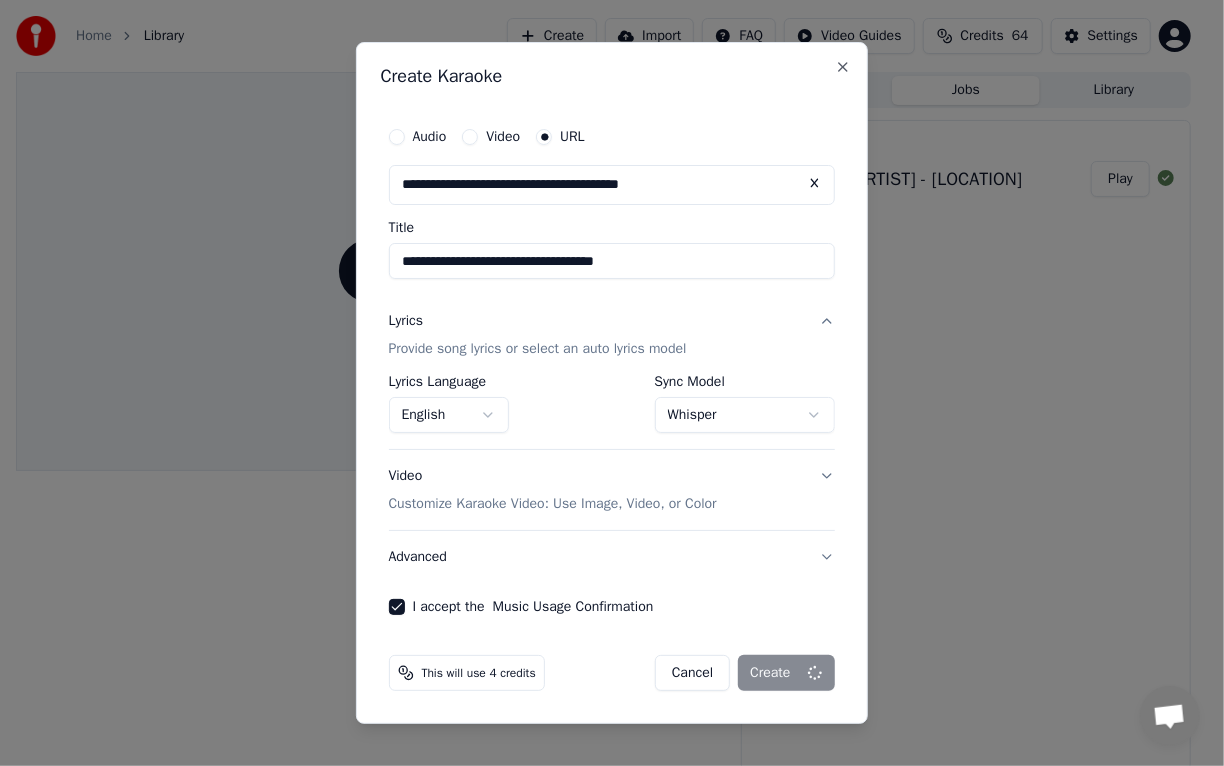 type 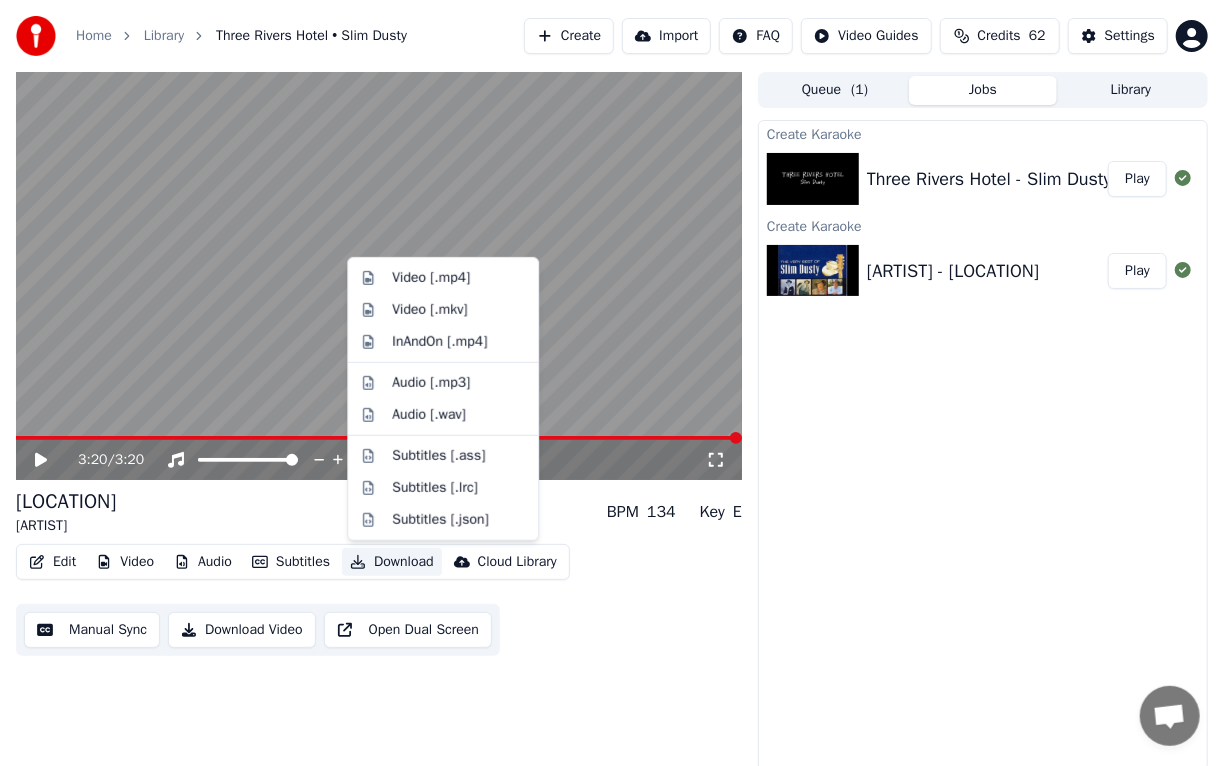 click on "Download" at bounding box center (392, 562) 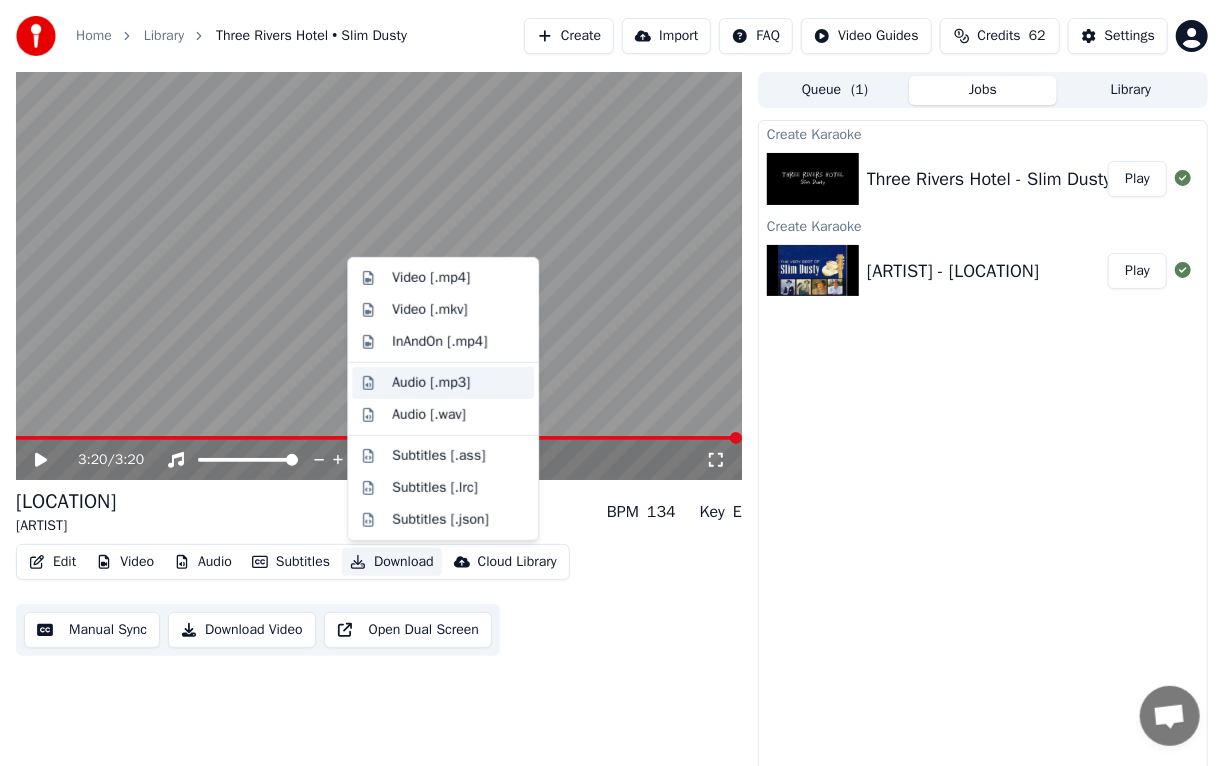 click on "Audio [.mp3]" at bounding box center [431, 383] 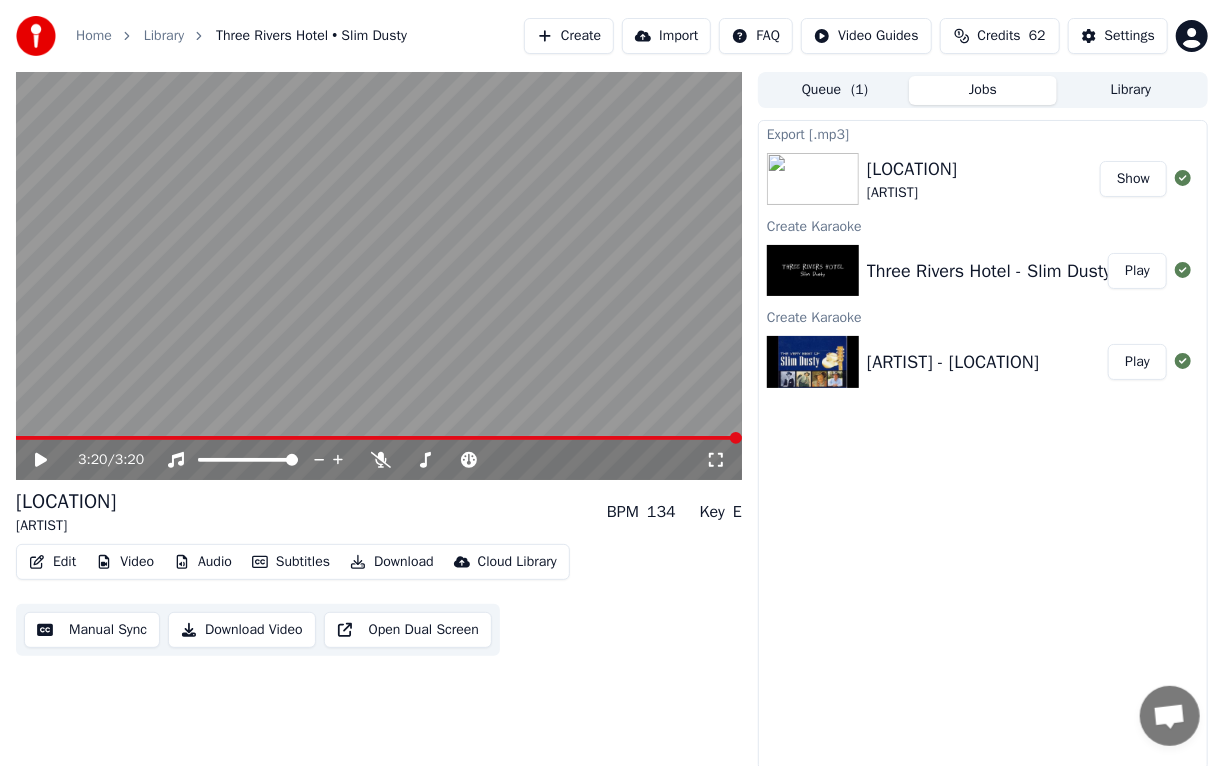 click on "Create" at bounding box center (569, 36) 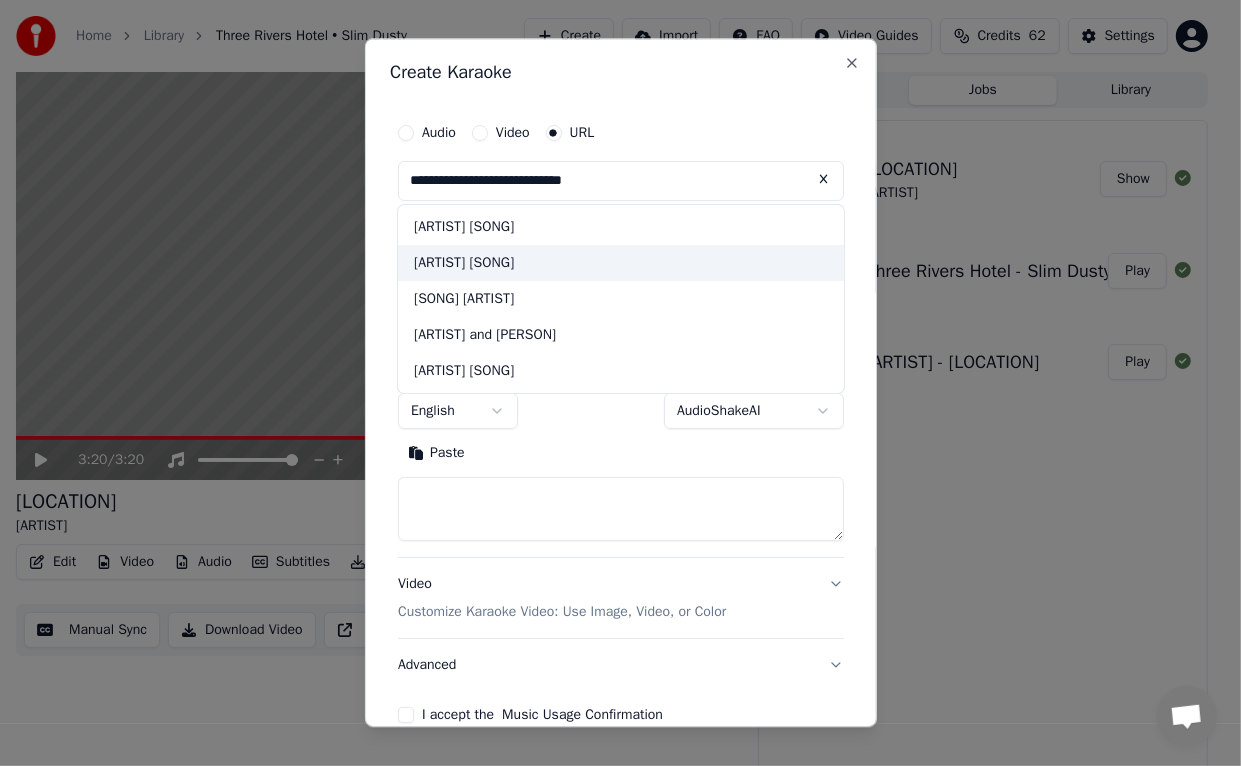 click on "[ARTIST] [SONG]" at bounding box center [621, 263] 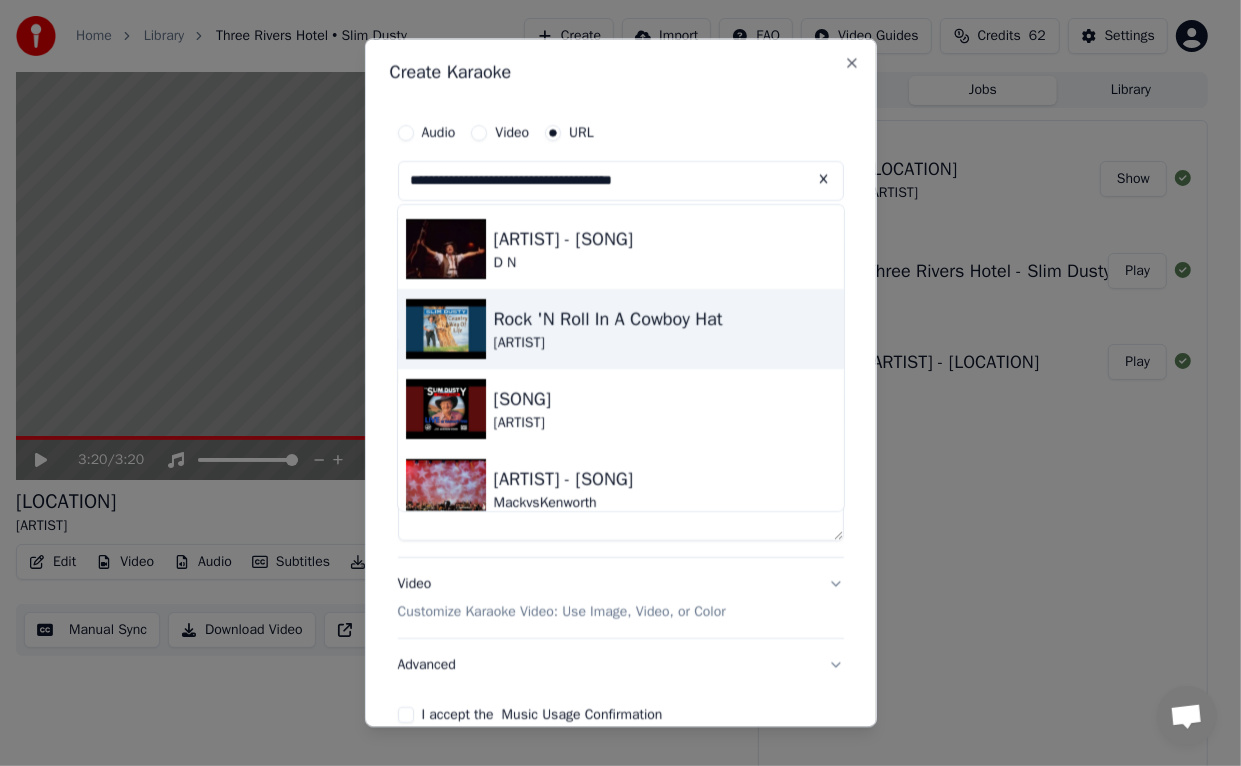click at bounding box center (446, 329) 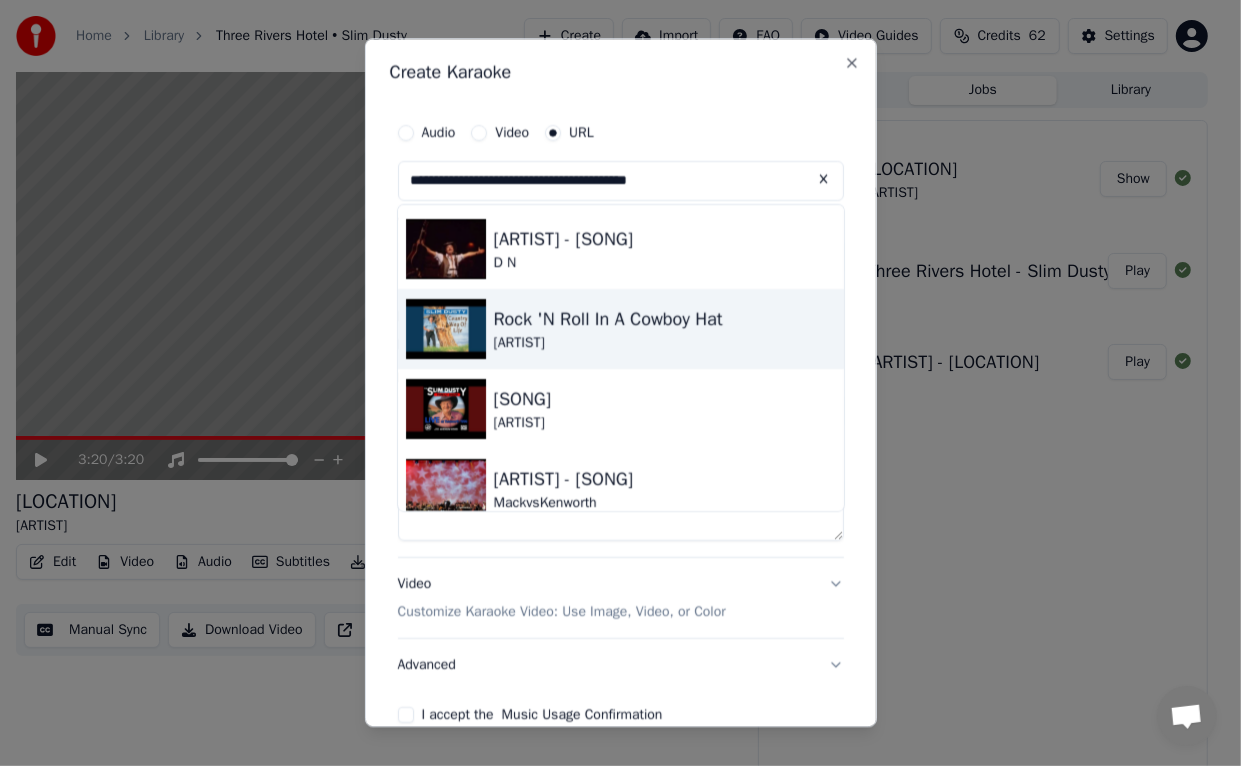type on "**********" 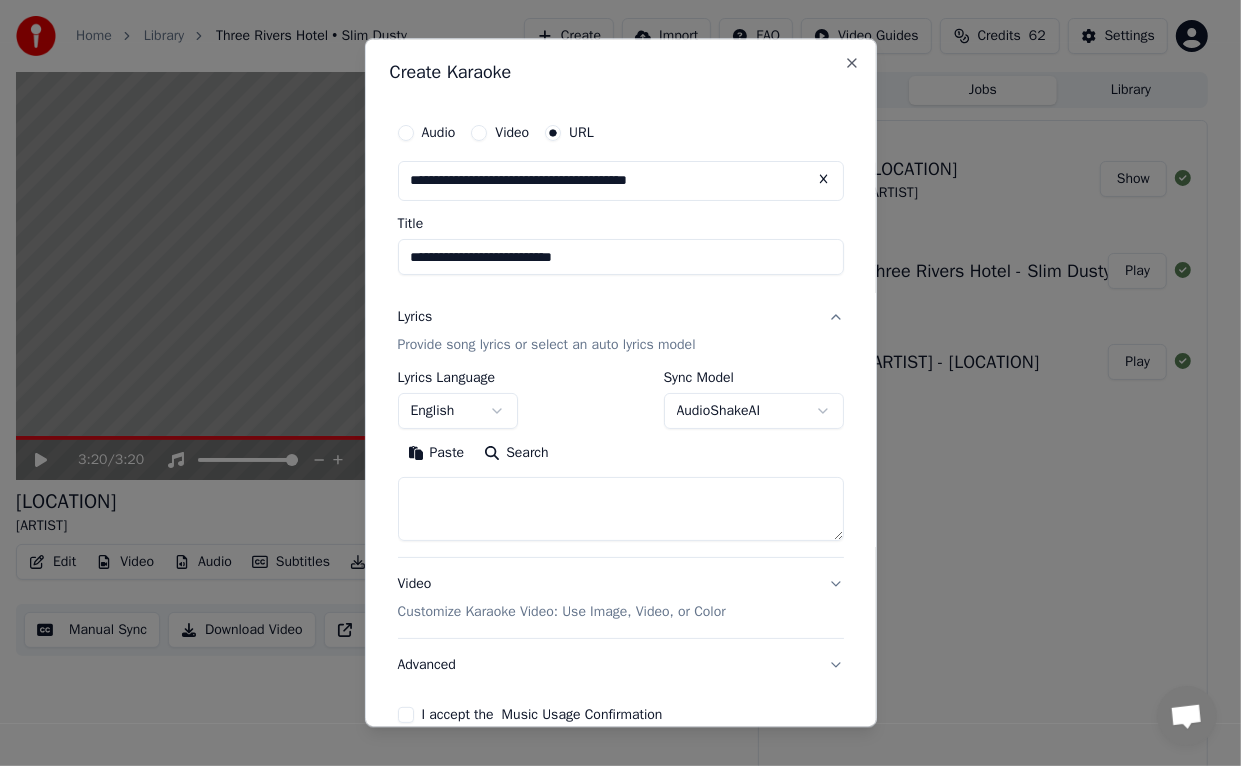 click on "**********" at bounding box center (612, 383) 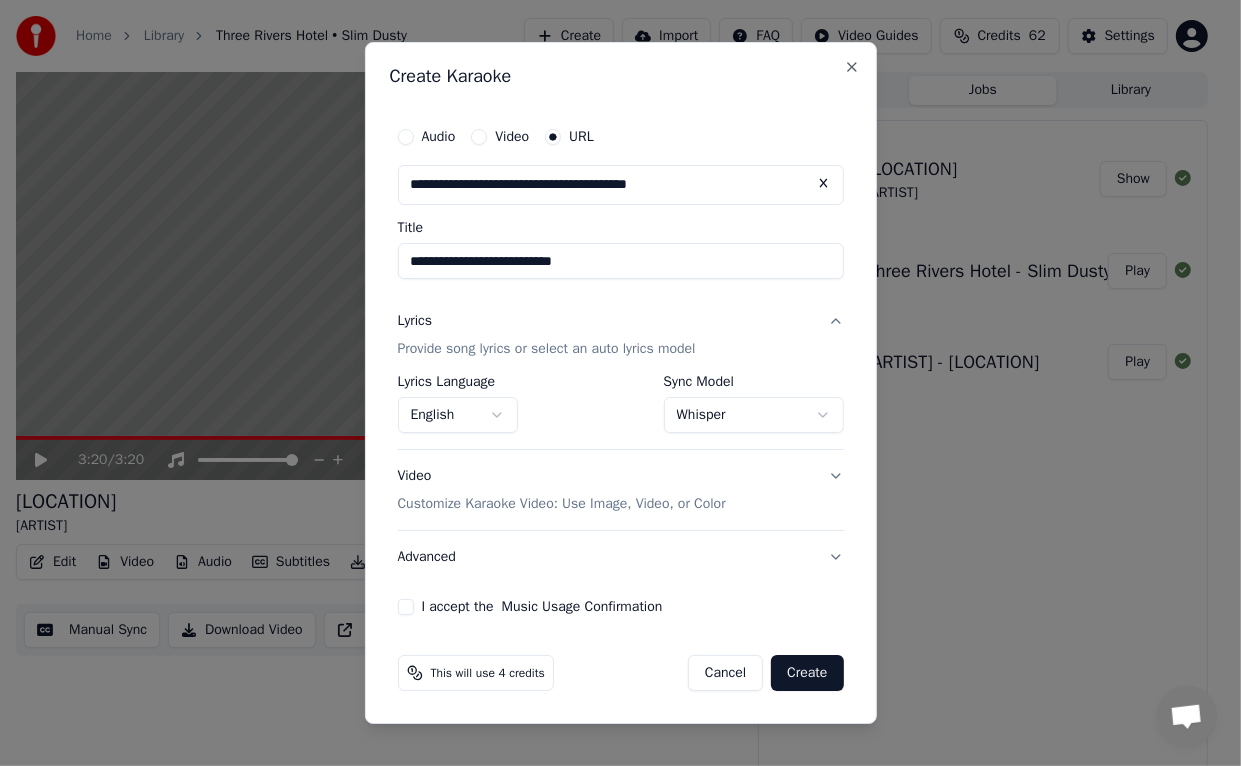 click on "I accept the   Music Usage Confirmation" at bounding box center (406, 607) 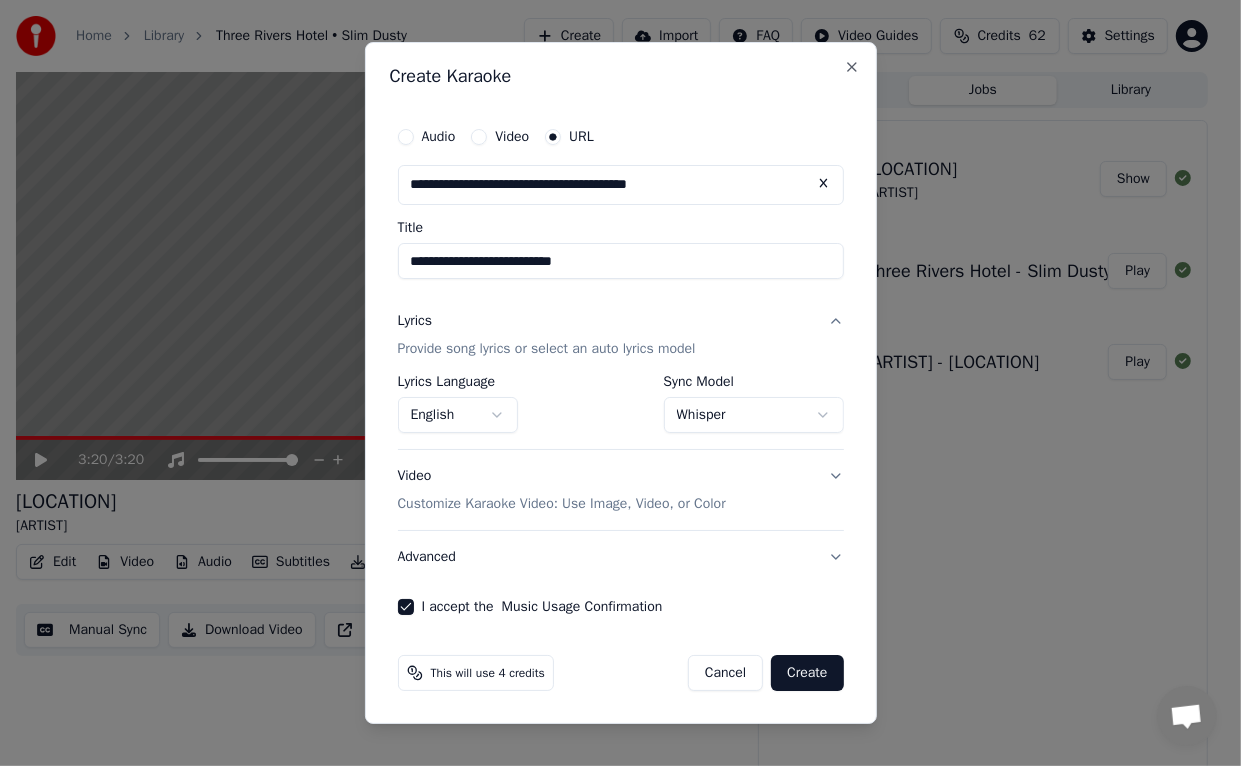 click on "Create" at bounding box center [807, 673] 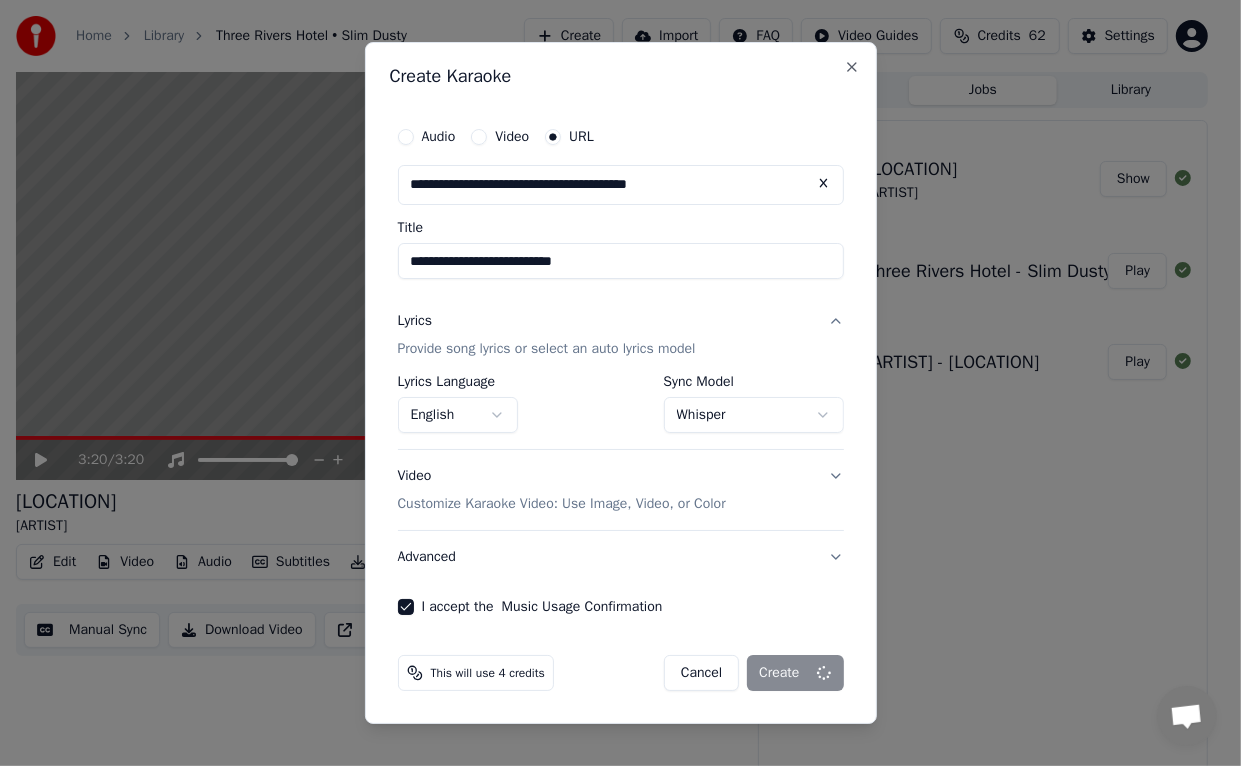 select on "**********" 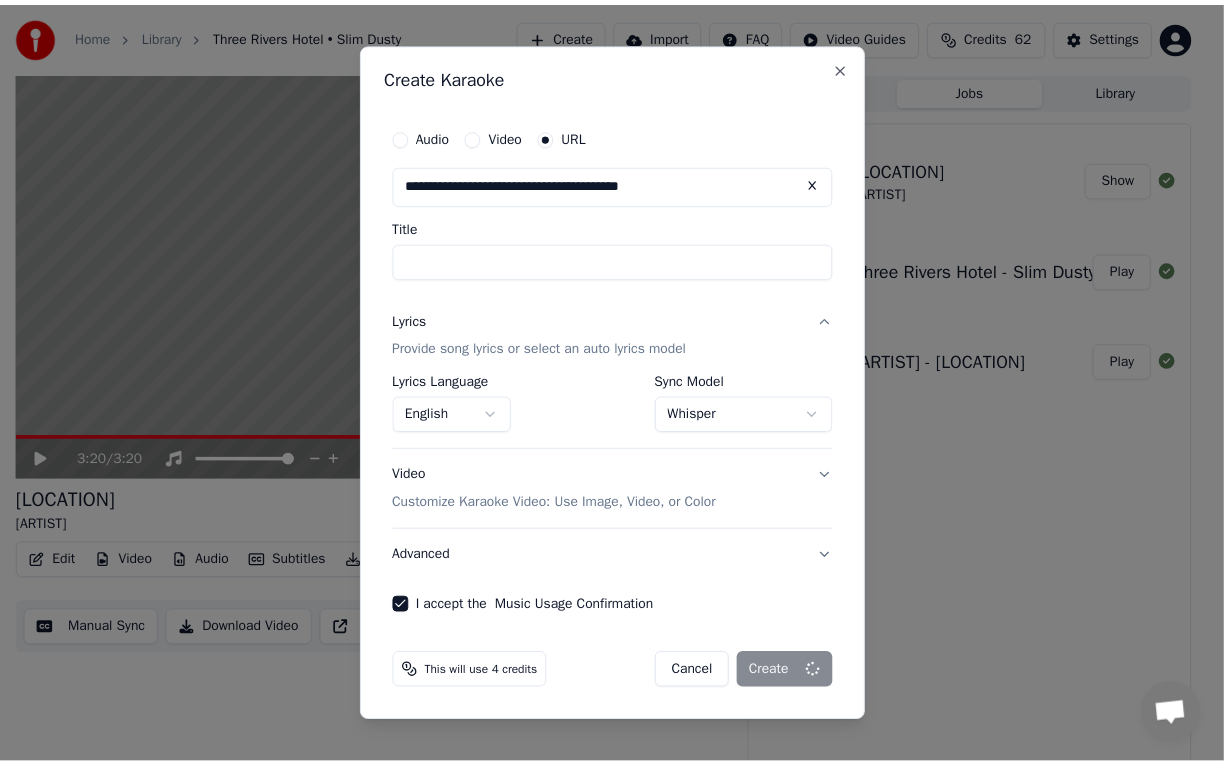 select 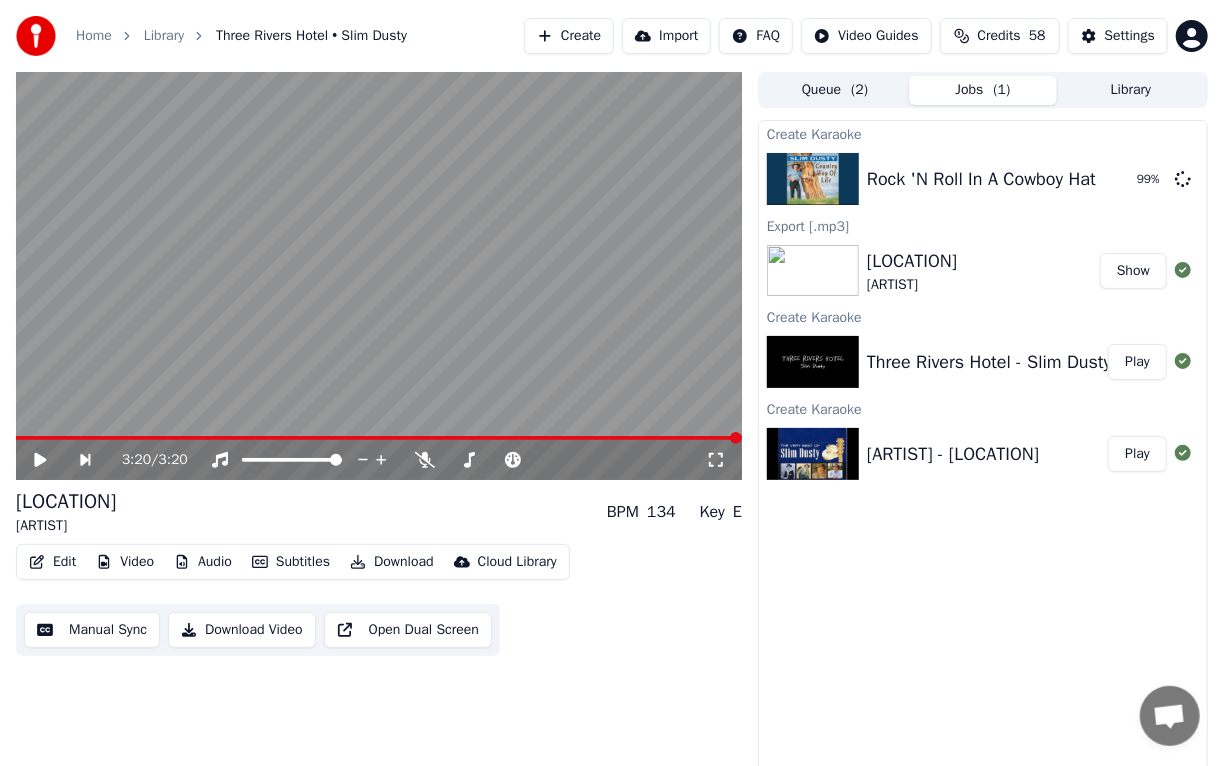 click on "Create Karaoke [SONG] 99 % Export [.mp3] [LOCATION] [ARTIST] Show Create Karaoke [LOCATION] - [ARTIST] Lyrics Play Create Karaoke [ARTIST] - [LOCATION] Play" at bounding box center [983, 445] 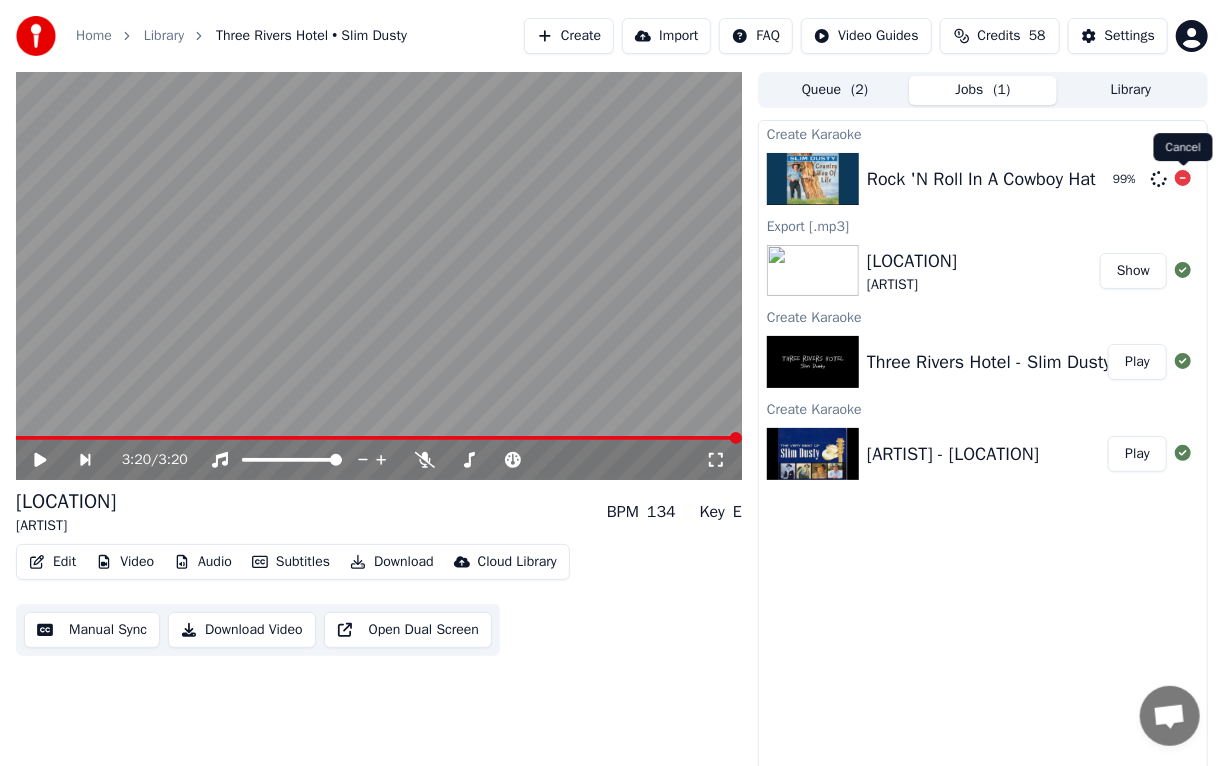 click 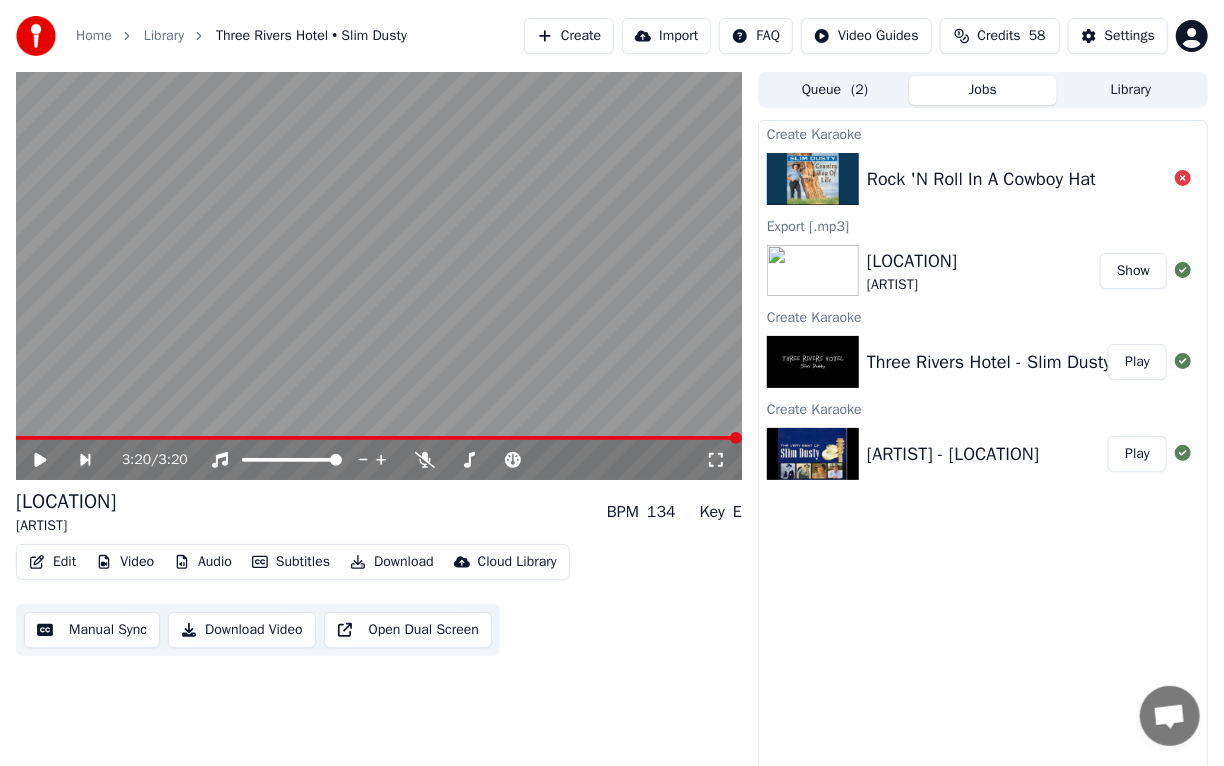 click on "Create" at bounding box center [569, 36] 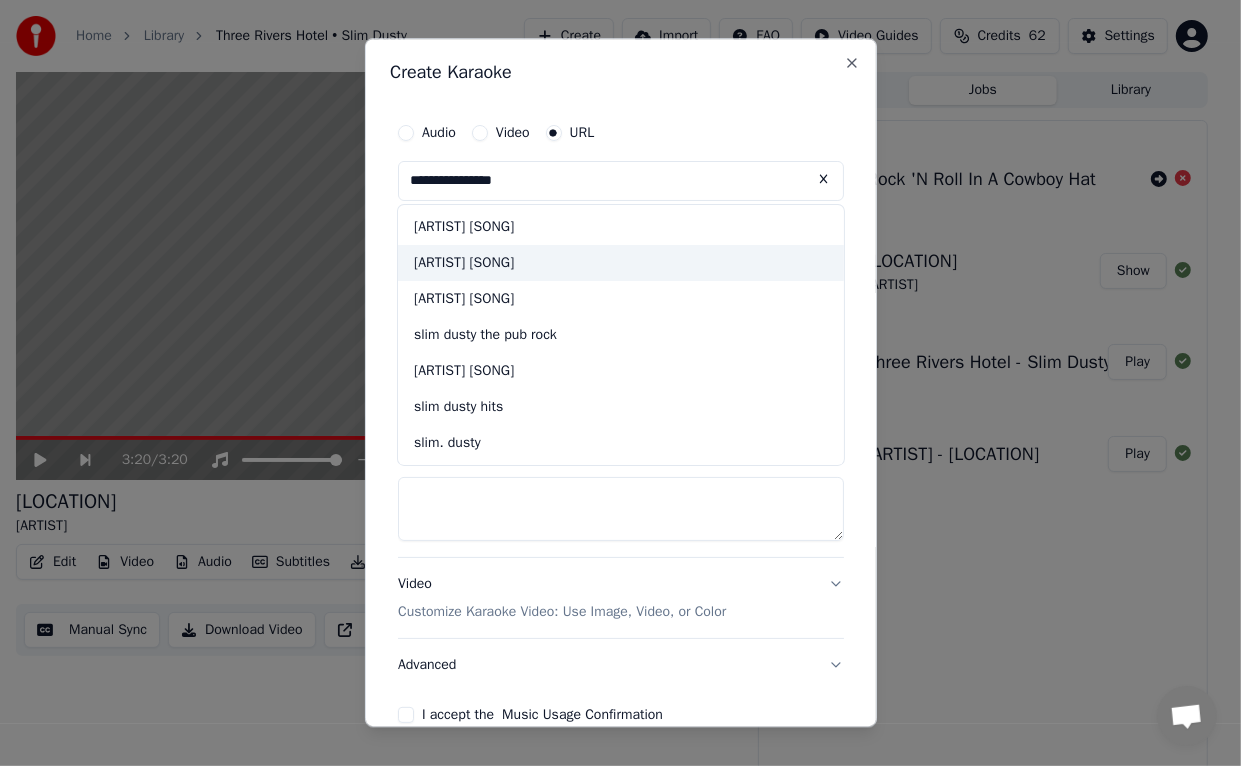 click on "[ARTIST] [SONG]" at bounding box center [621, 263] 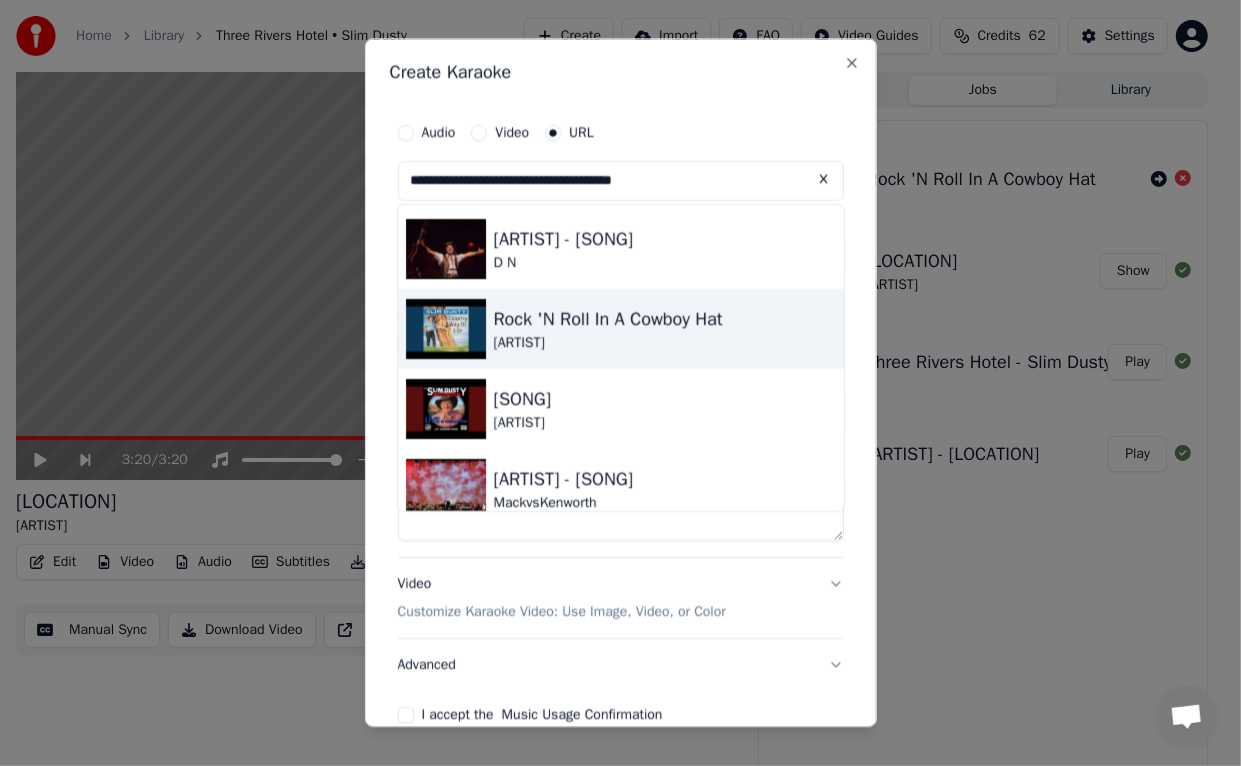 click at bounding box center (446, 329) 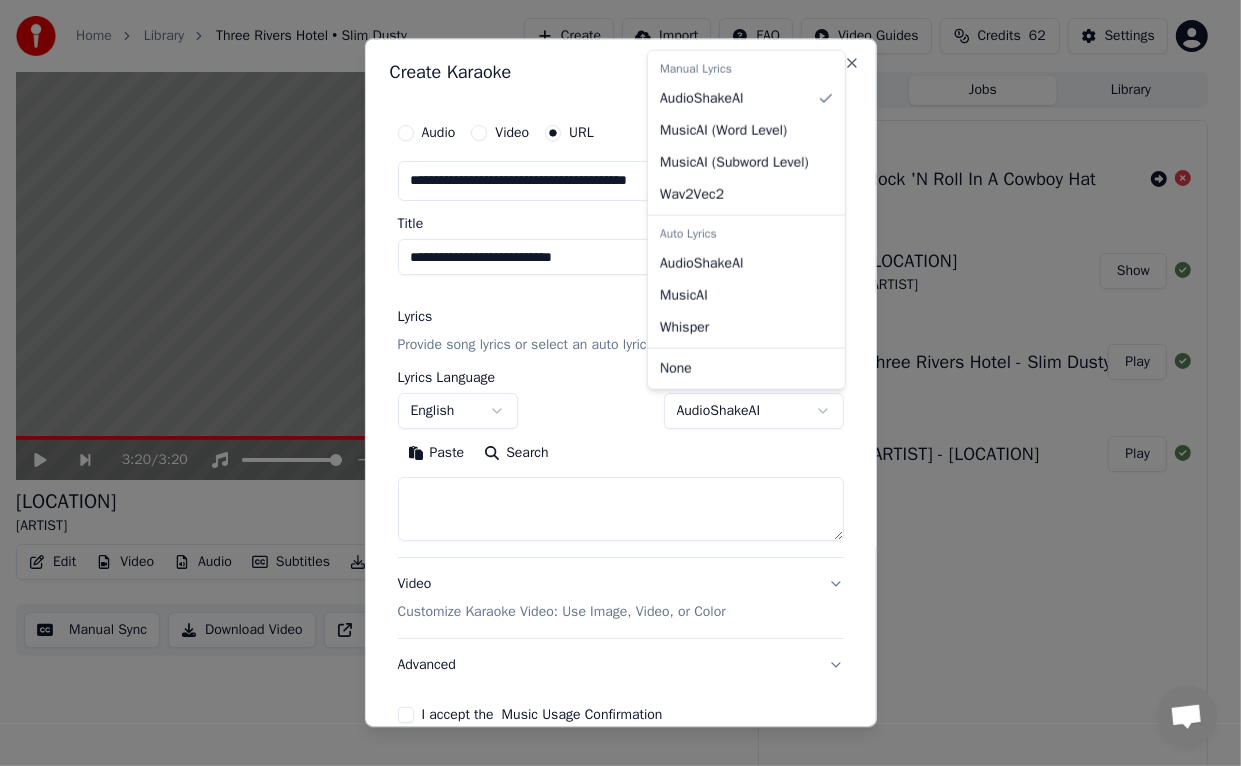 click on "**********" at bounding box center [612, 383] 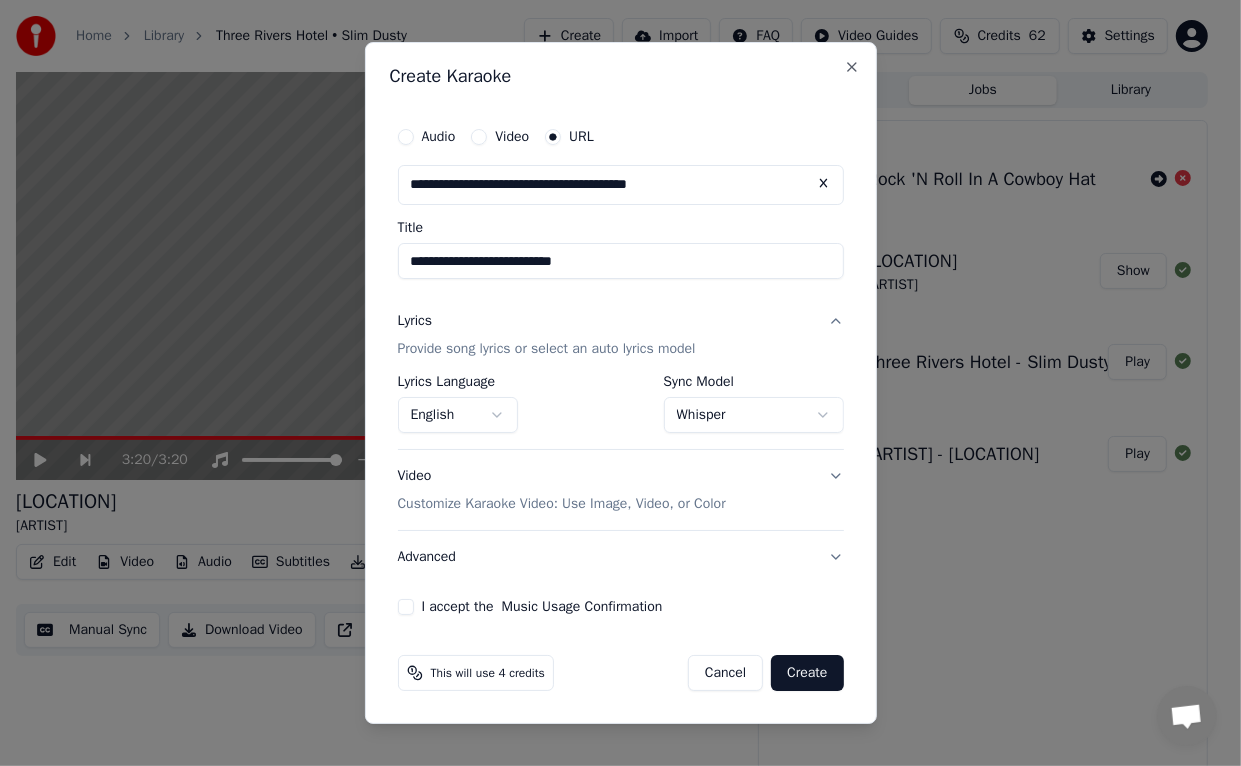 click on "I accept the   Music Usage Confirmation" at bounding box center (406, 607) 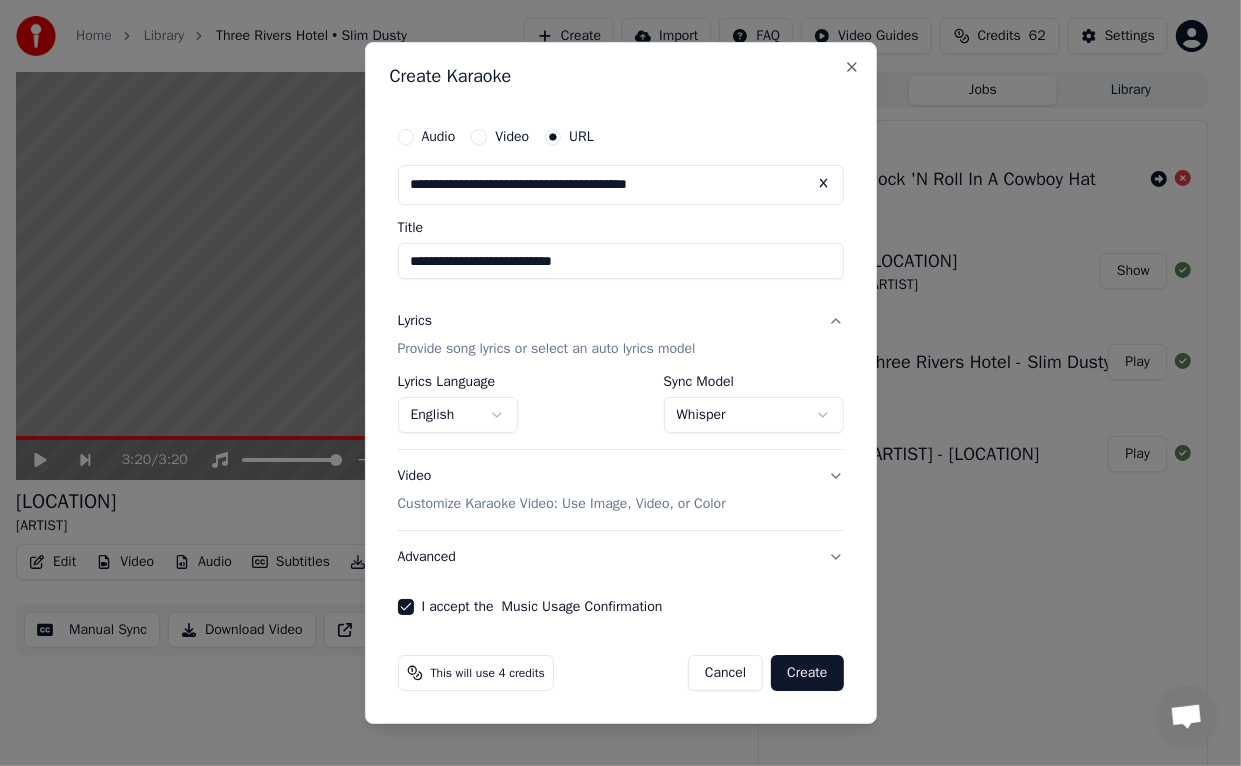 click on "Create" at bounding box center (807, 673) 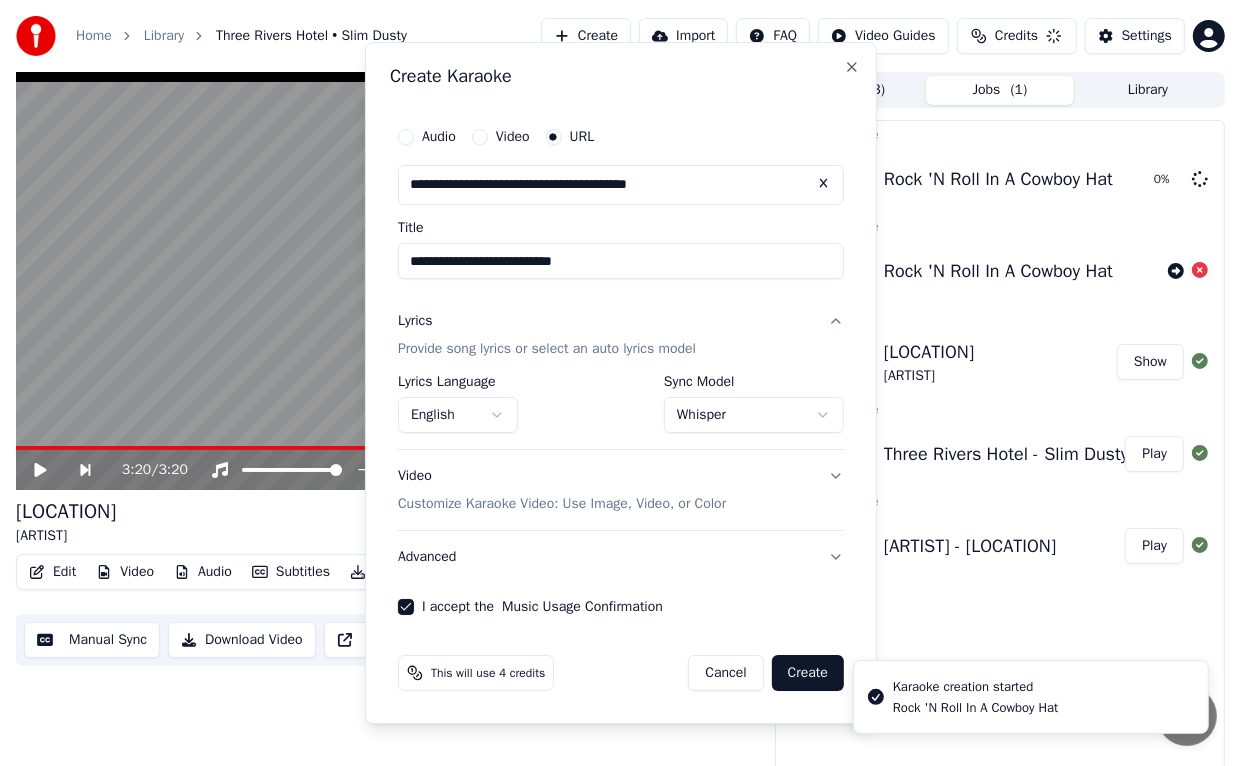 select on "**********" 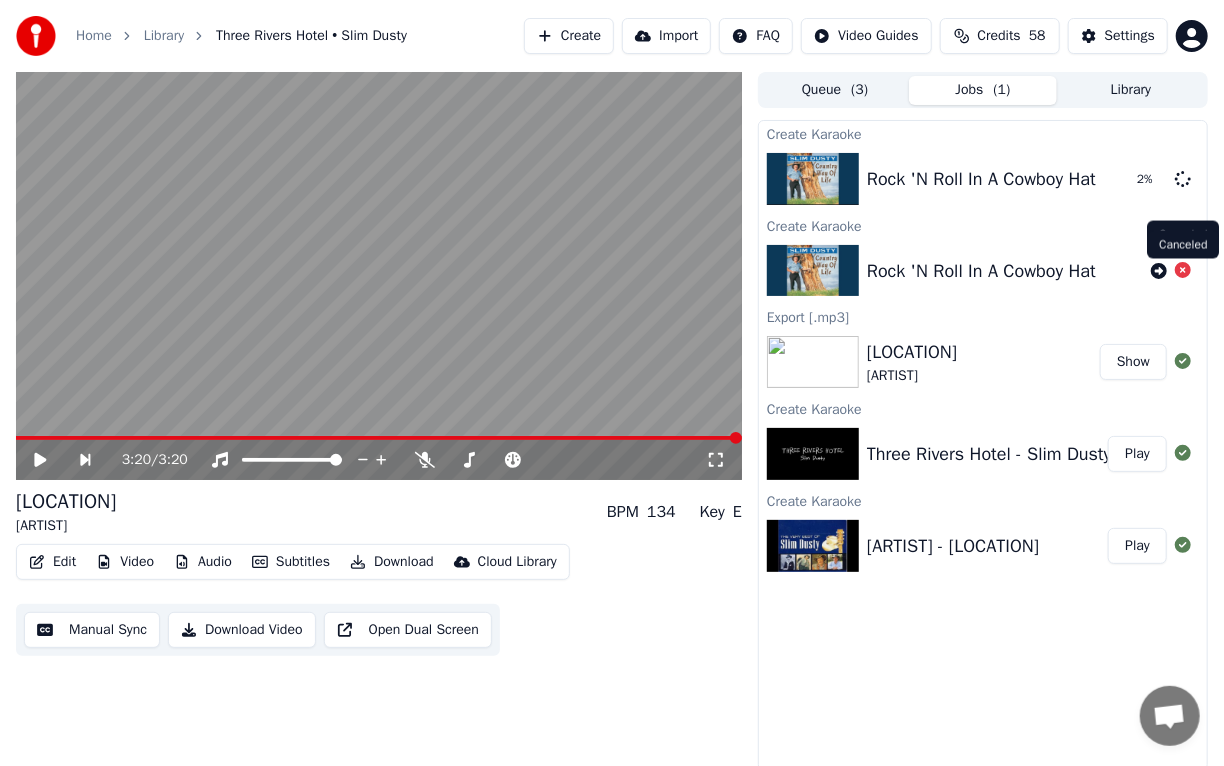 click 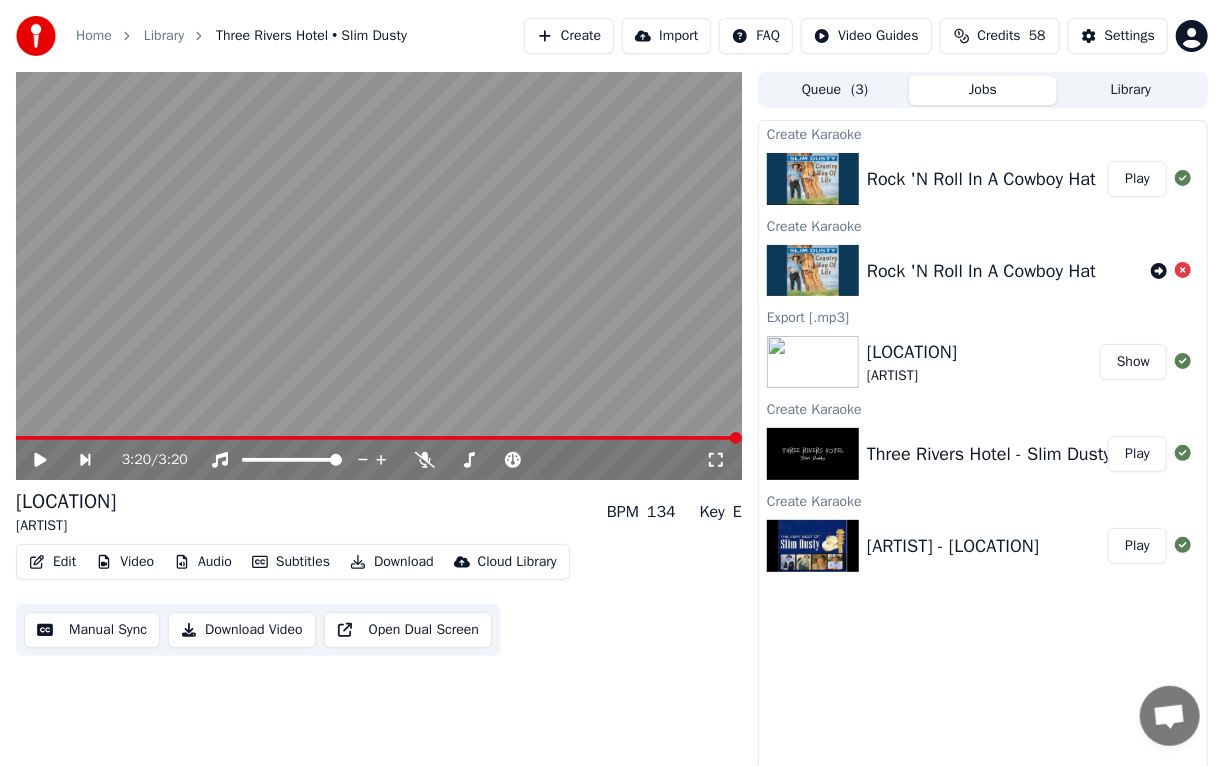 click on "Play" at bounding box center (1137, 179) 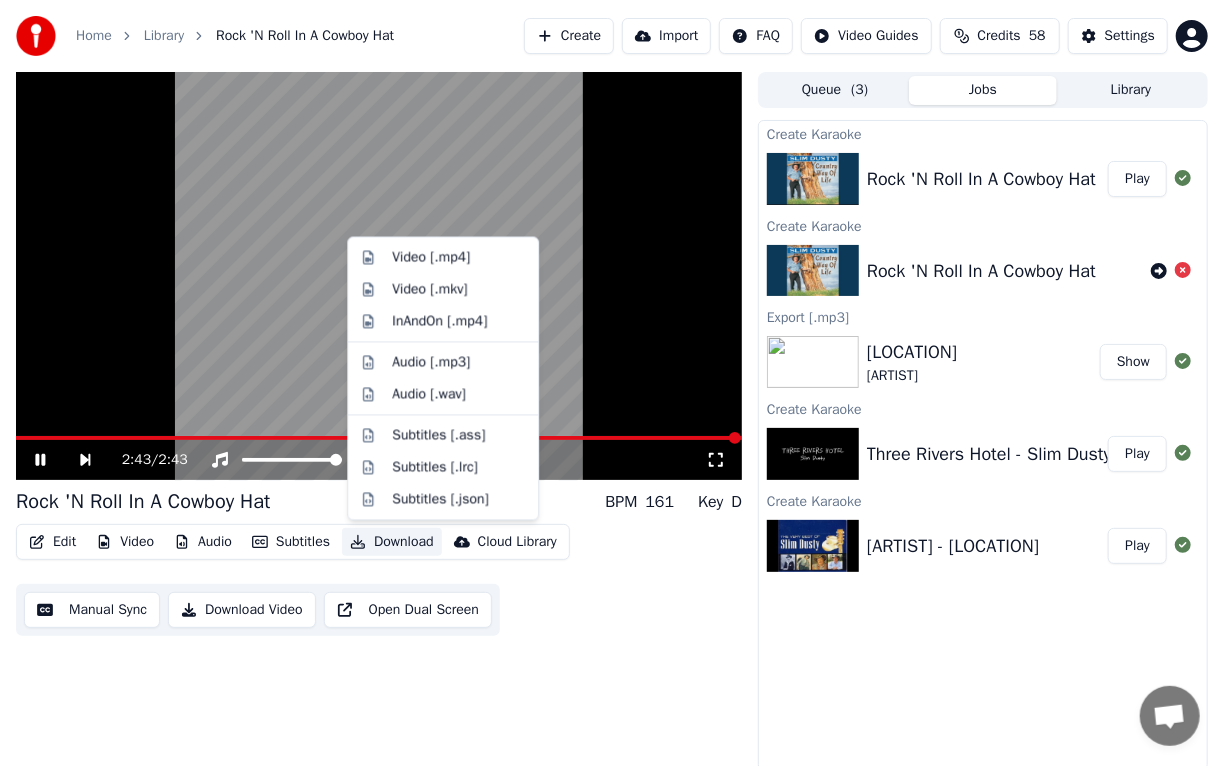 click on "Download" at bounding box center [392, 542] 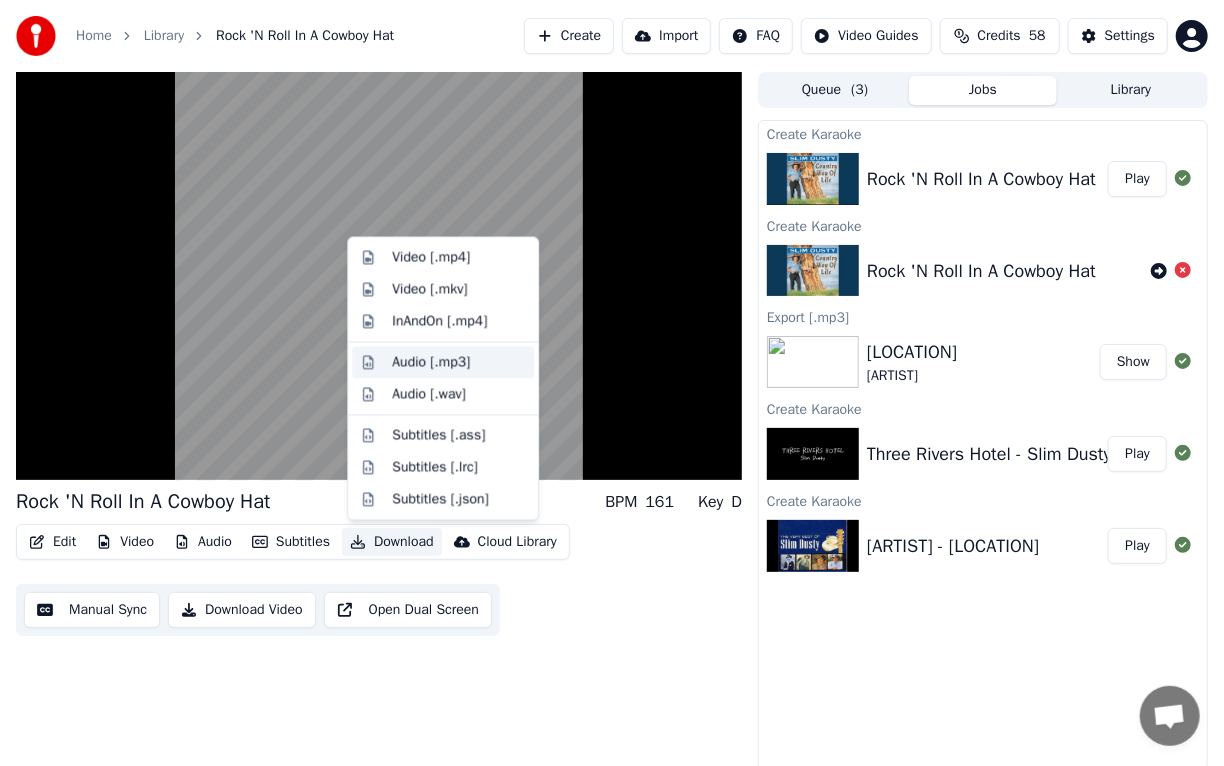 click on "Audio [.mp3]" at bounding box center (431, 362) 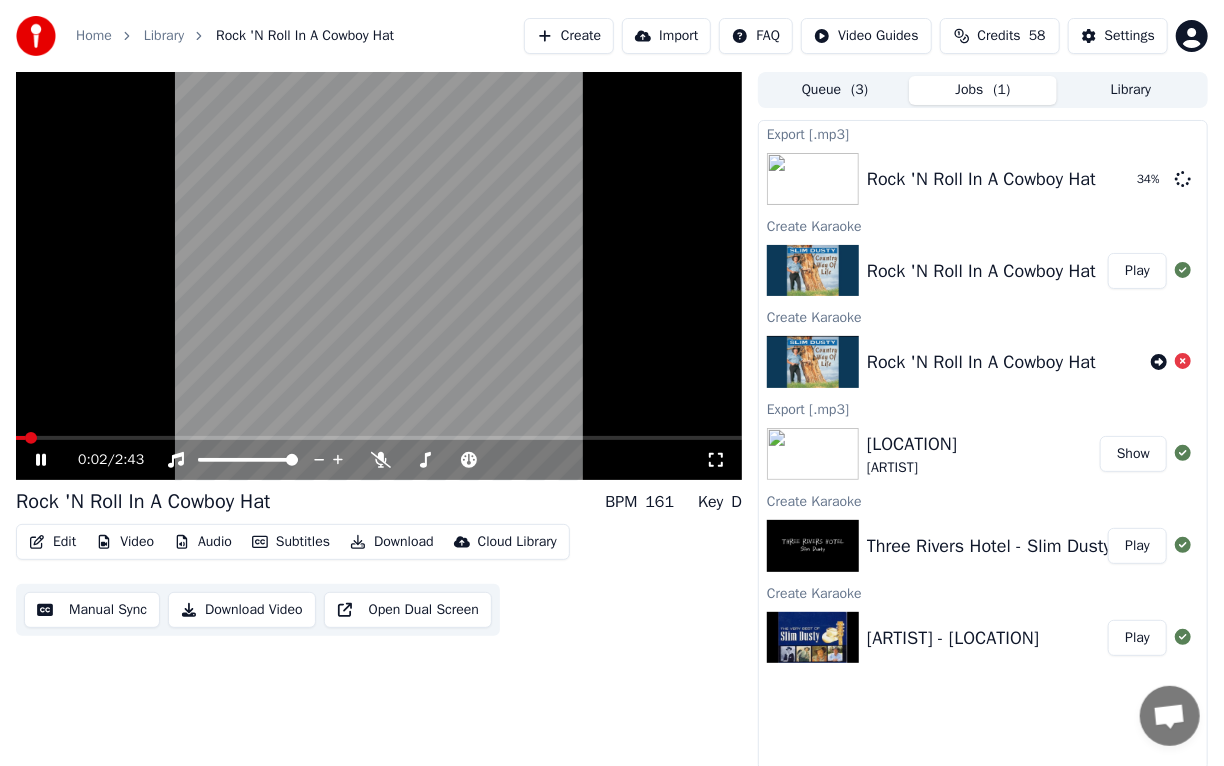 click 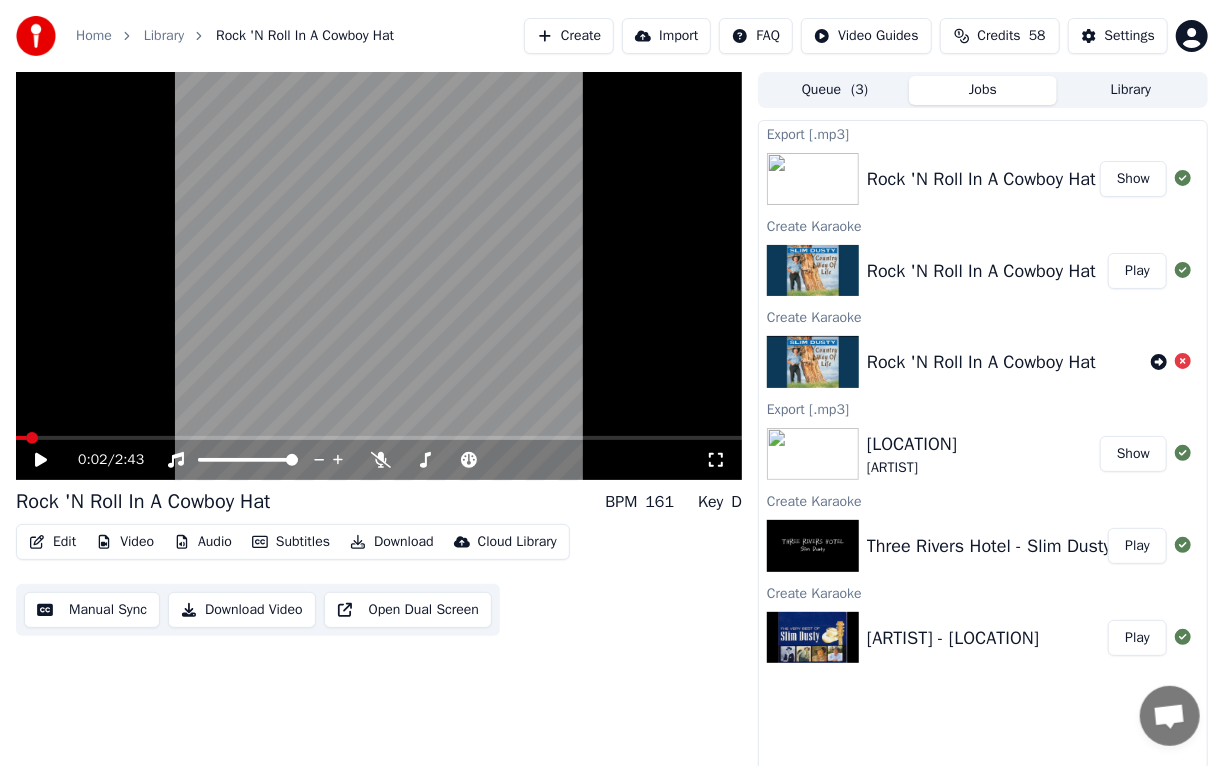 click on "Rock 'N Roll In A Cowboy Hat" at bounding box center (981, 179) 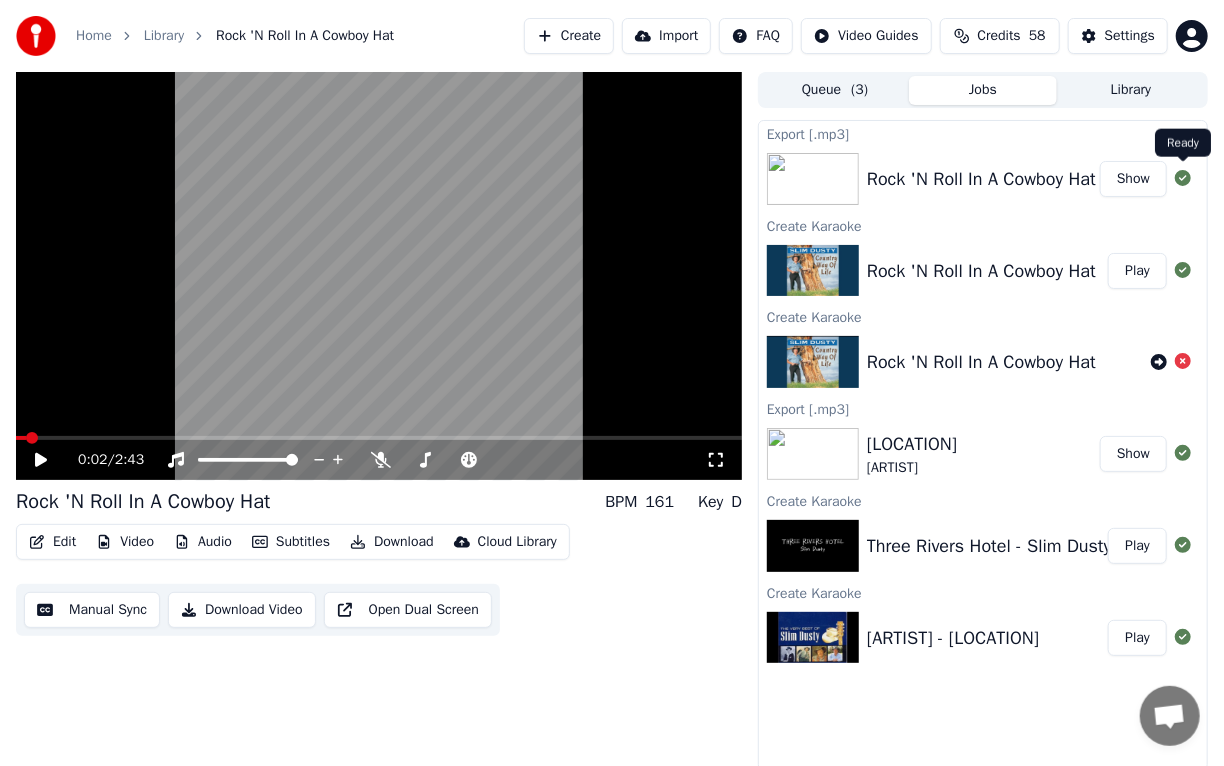 click 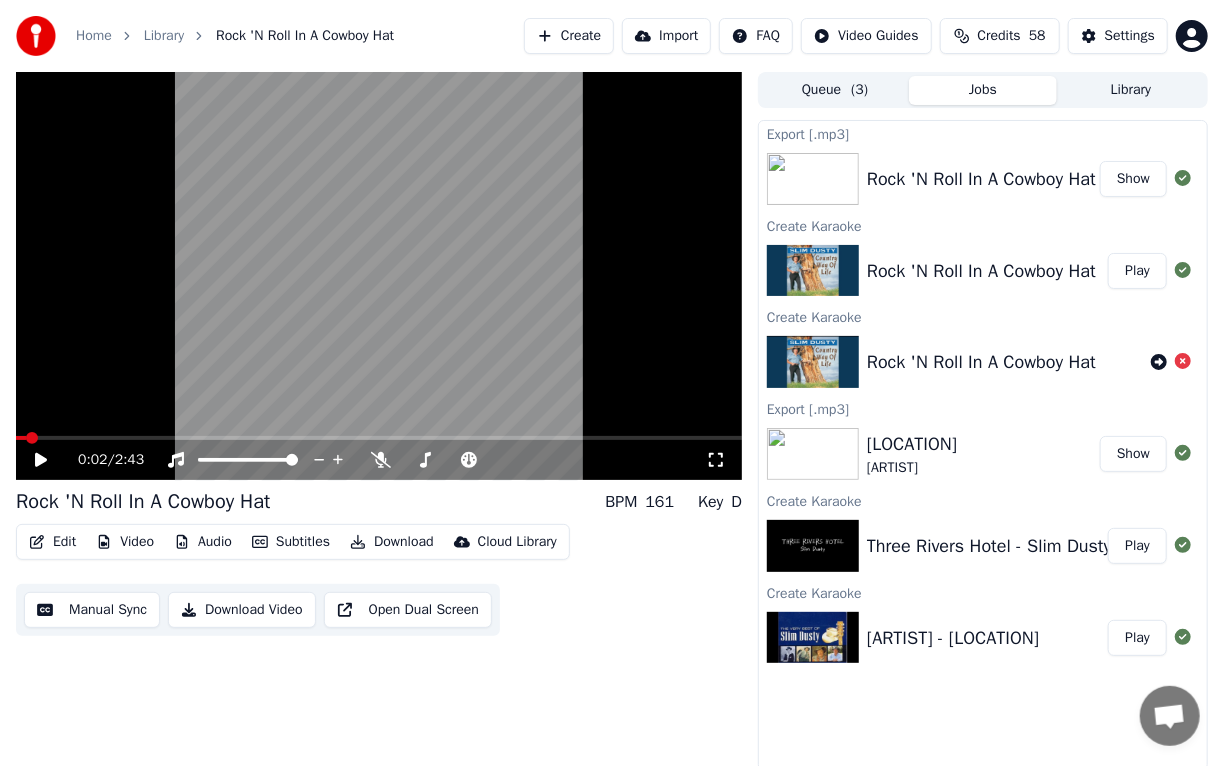 click on "Show" at bounding box center (1133, 179) 